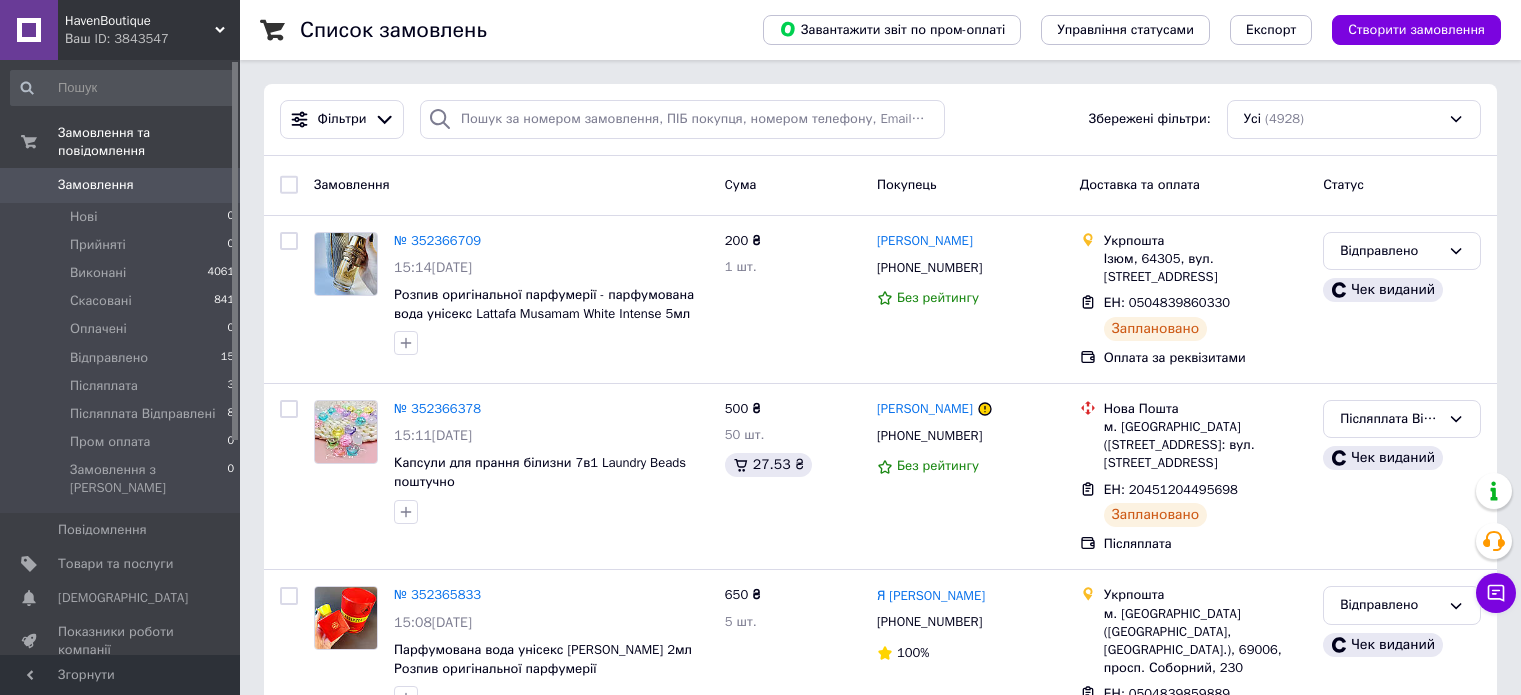 scroll, scrollTop: 0, scrollLeft: 0, axis: both 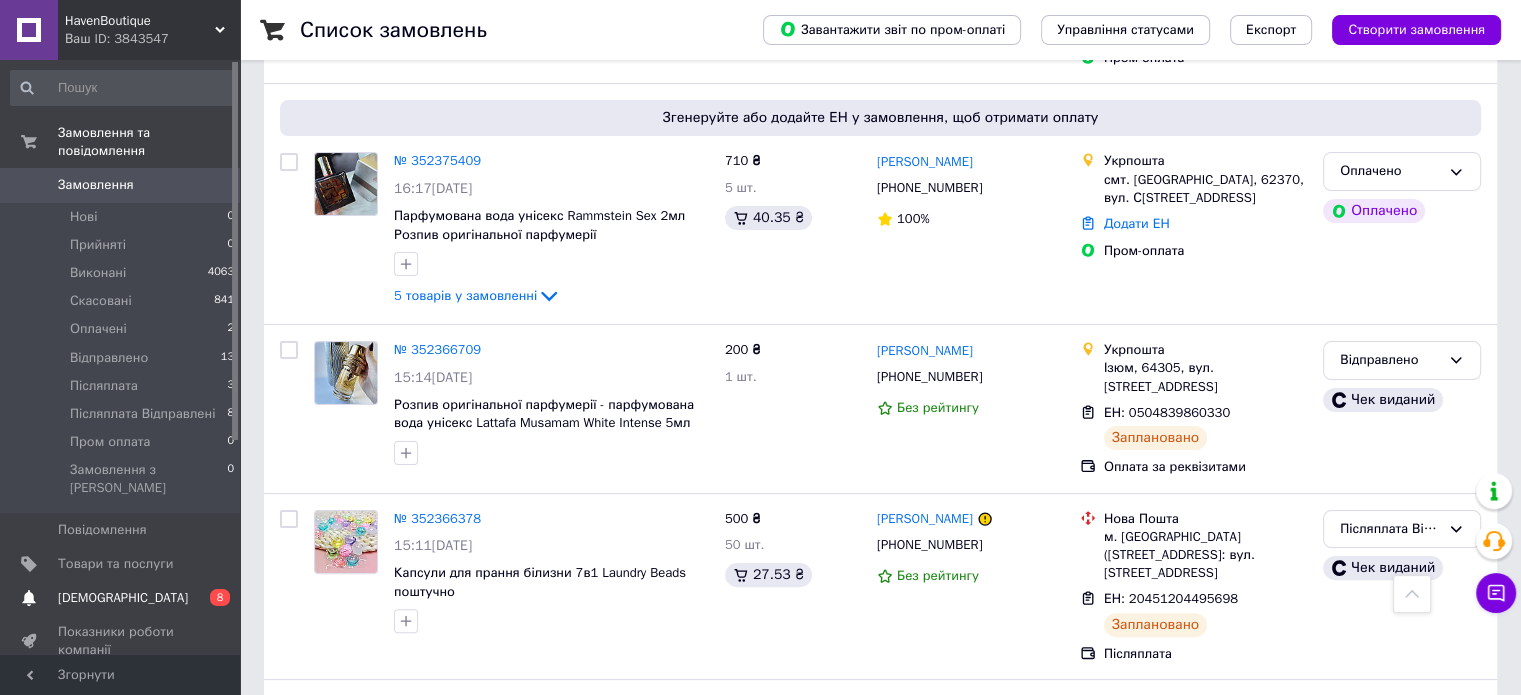 click on "[DEMOGRAPHIC_DATA]" at bounding box center (121, 598) 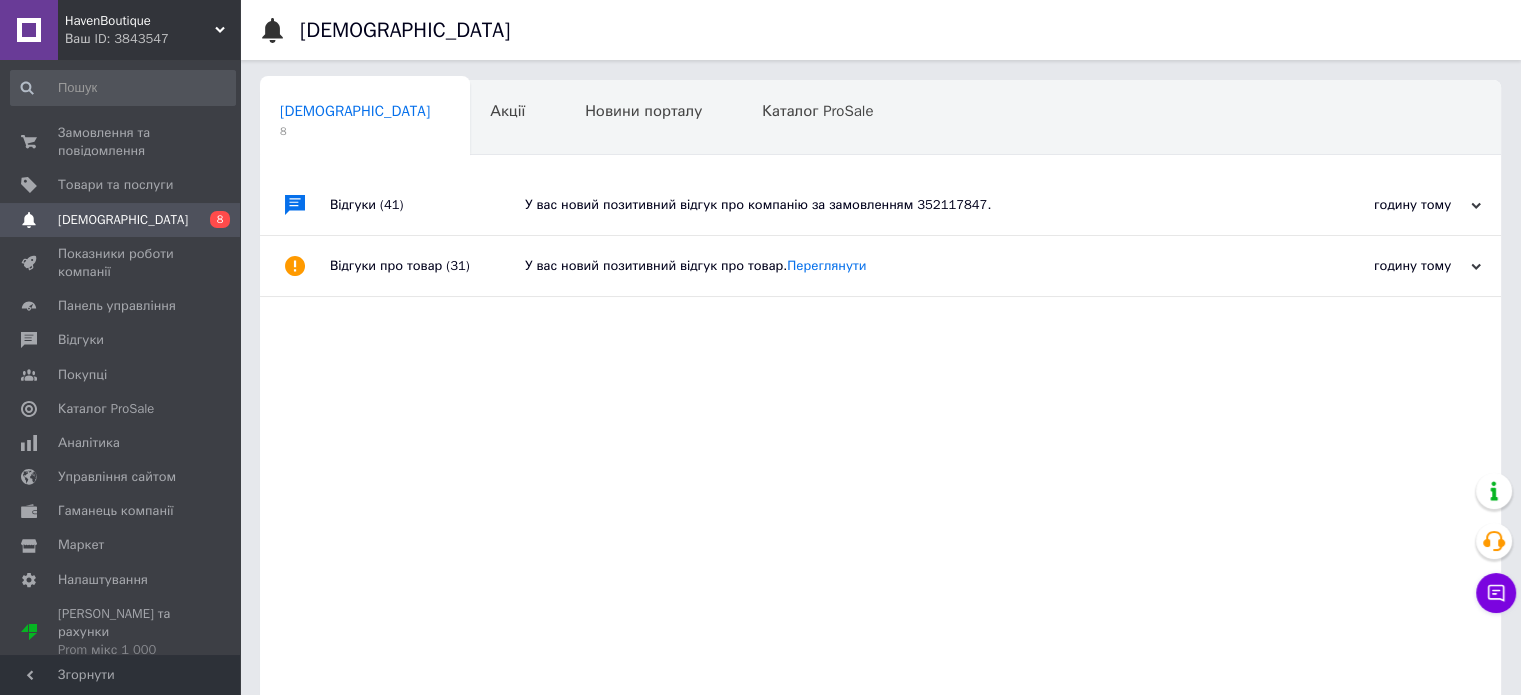 click on "У вас новий позитивний відгук про товар.  Переглянути" at bounding box center (903, 266) 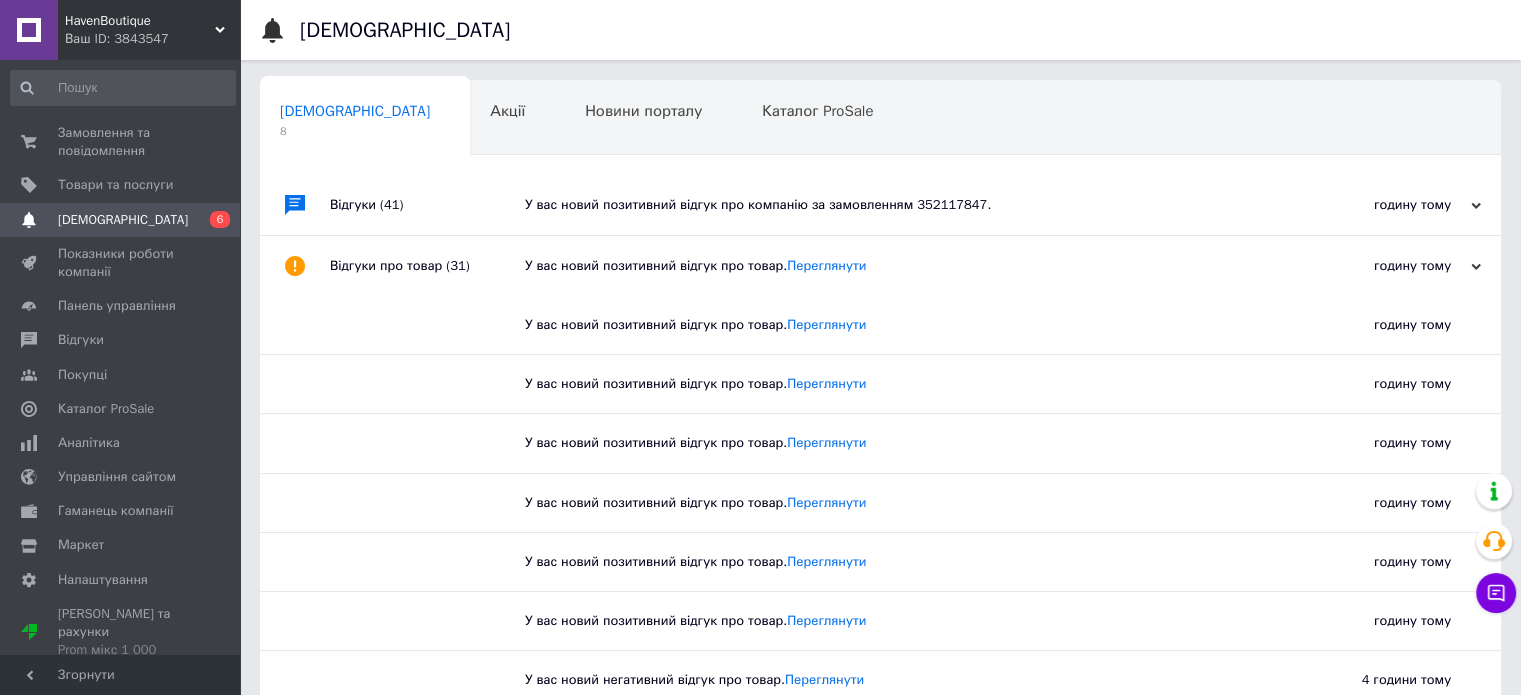 click on "У вас новий позитивний відгук про компанію за замовленням 352117847." at bounding box center (903, 205) 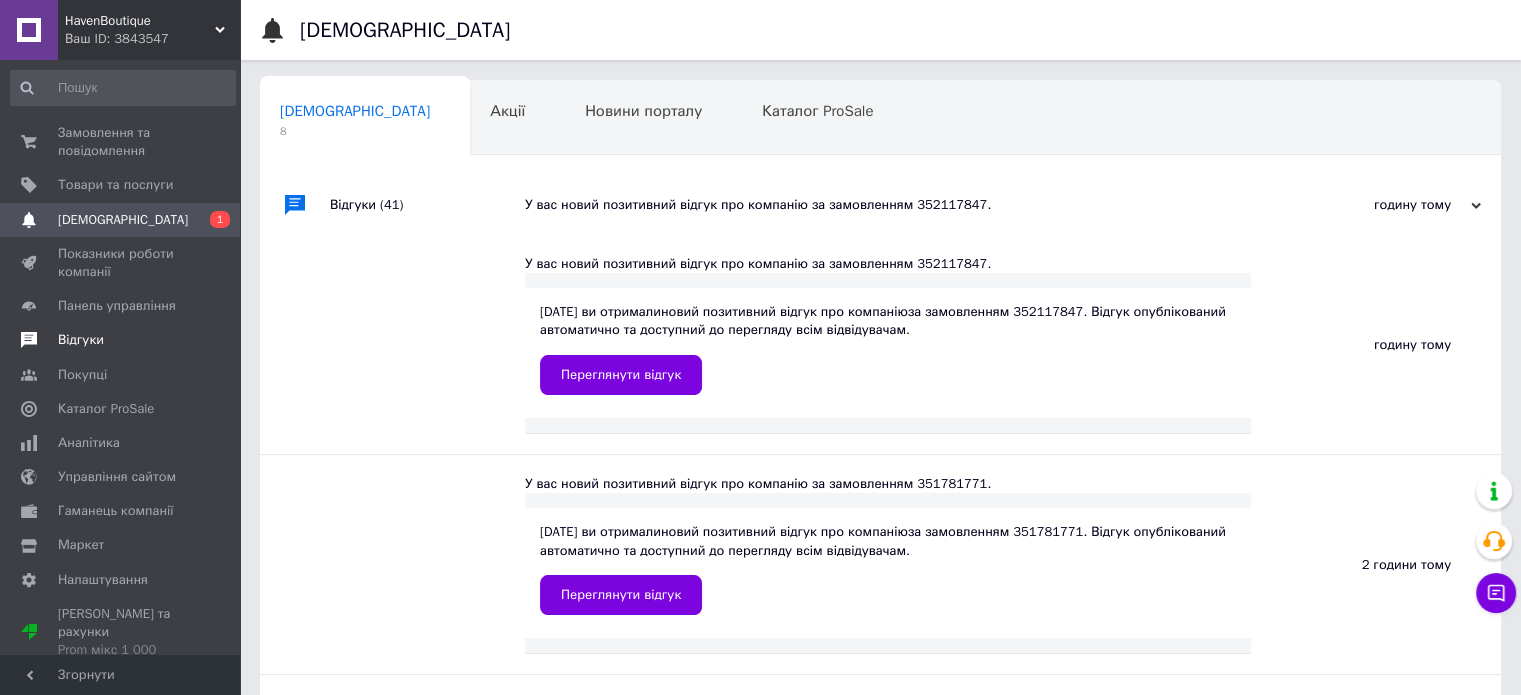 click on "Відгуки" at bounding box center (121, 340) 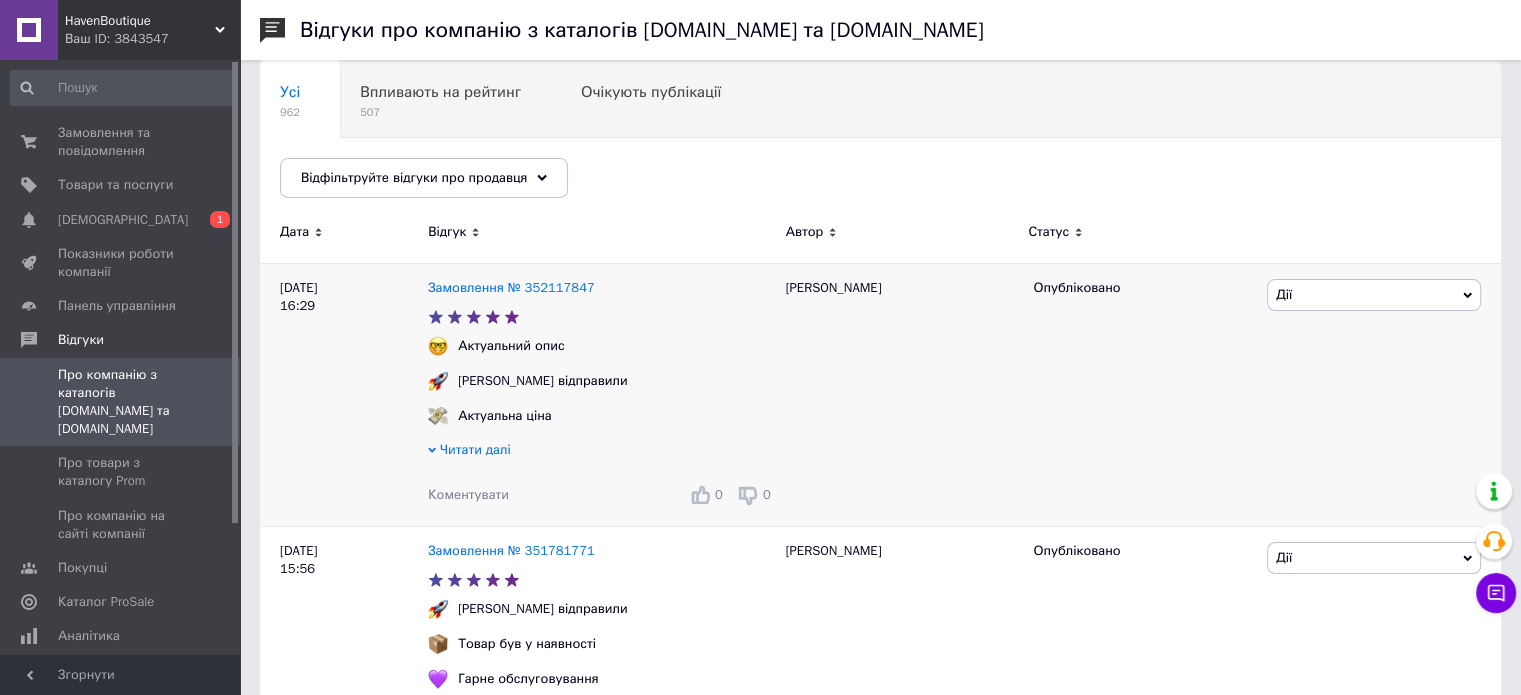 scroll, scrollTop: 200, scrollLeft: 0, axis: vertical 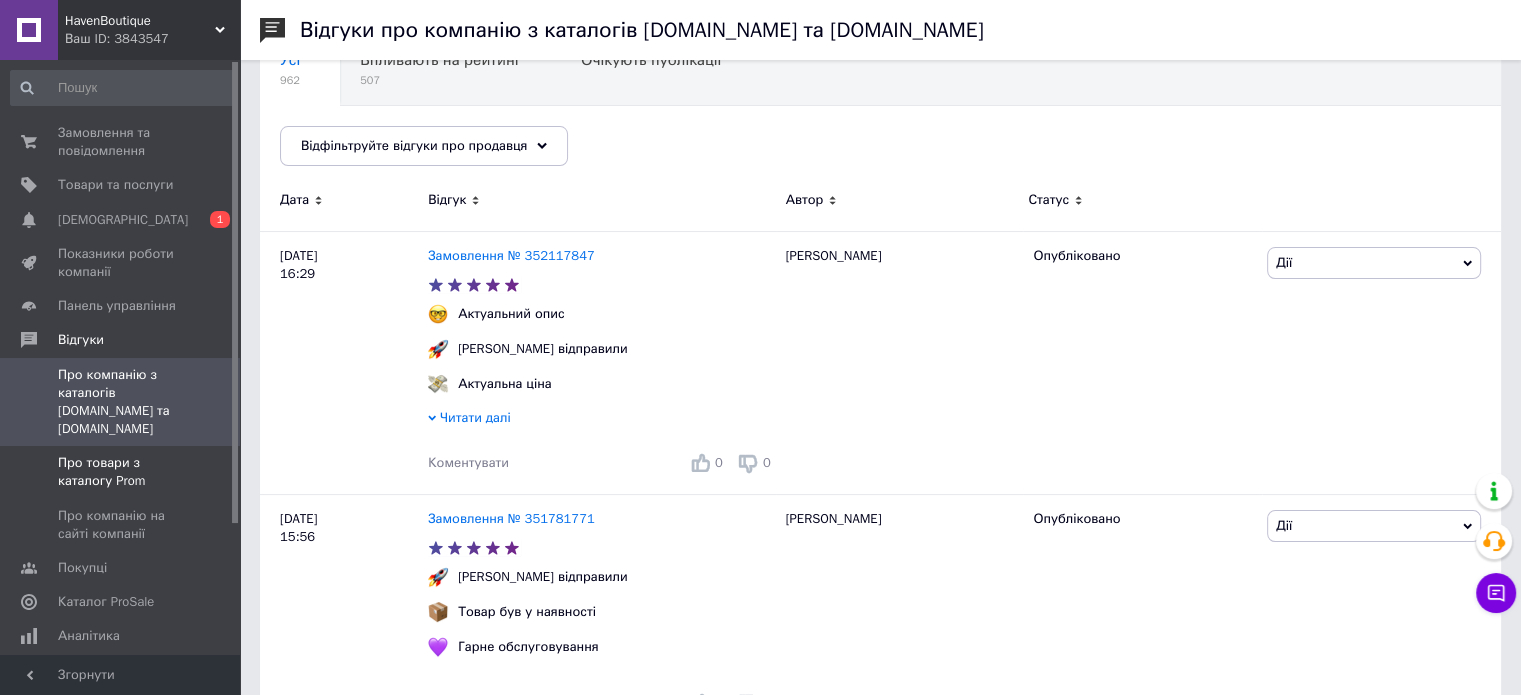 click on "Про товари з каталогу Prom" at bounding box center [121, 472] 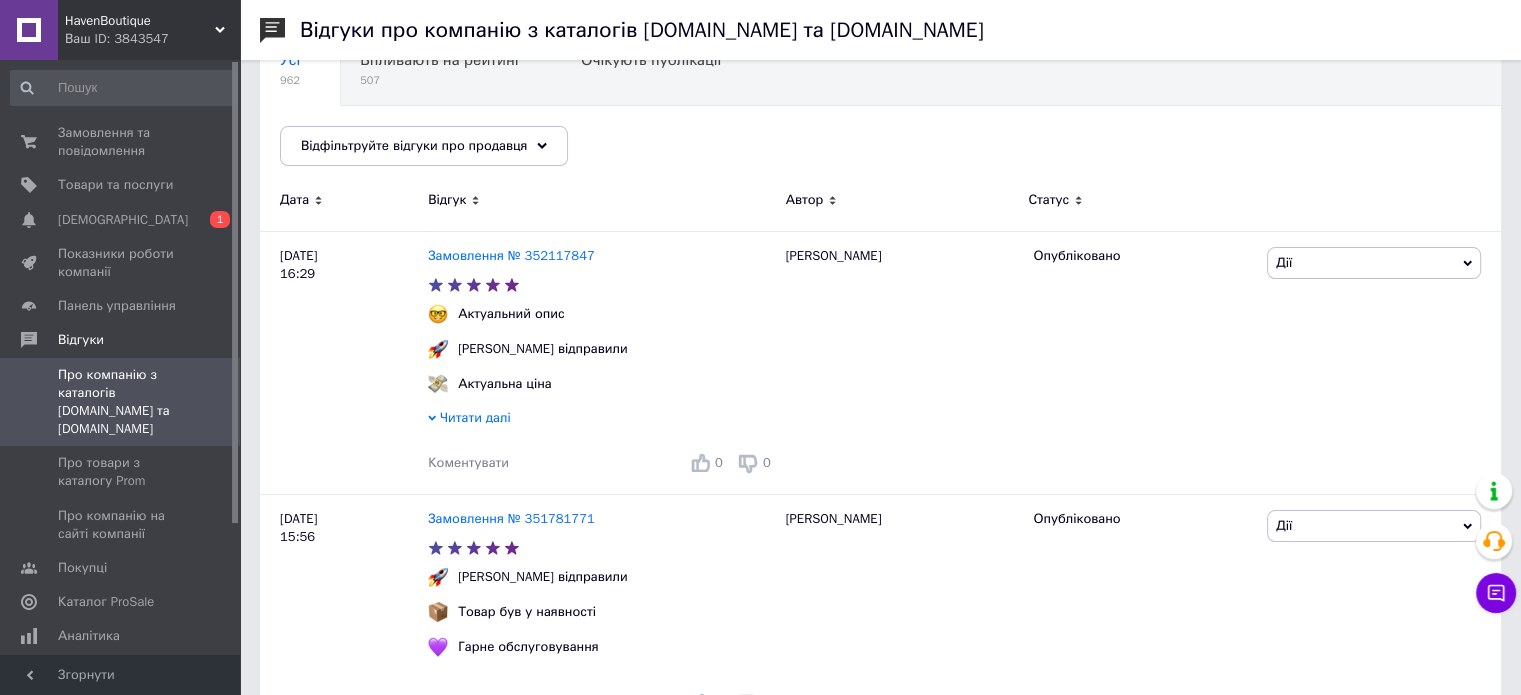 scroll, scrollTop: 0, scrollLeft: 0, axis: both 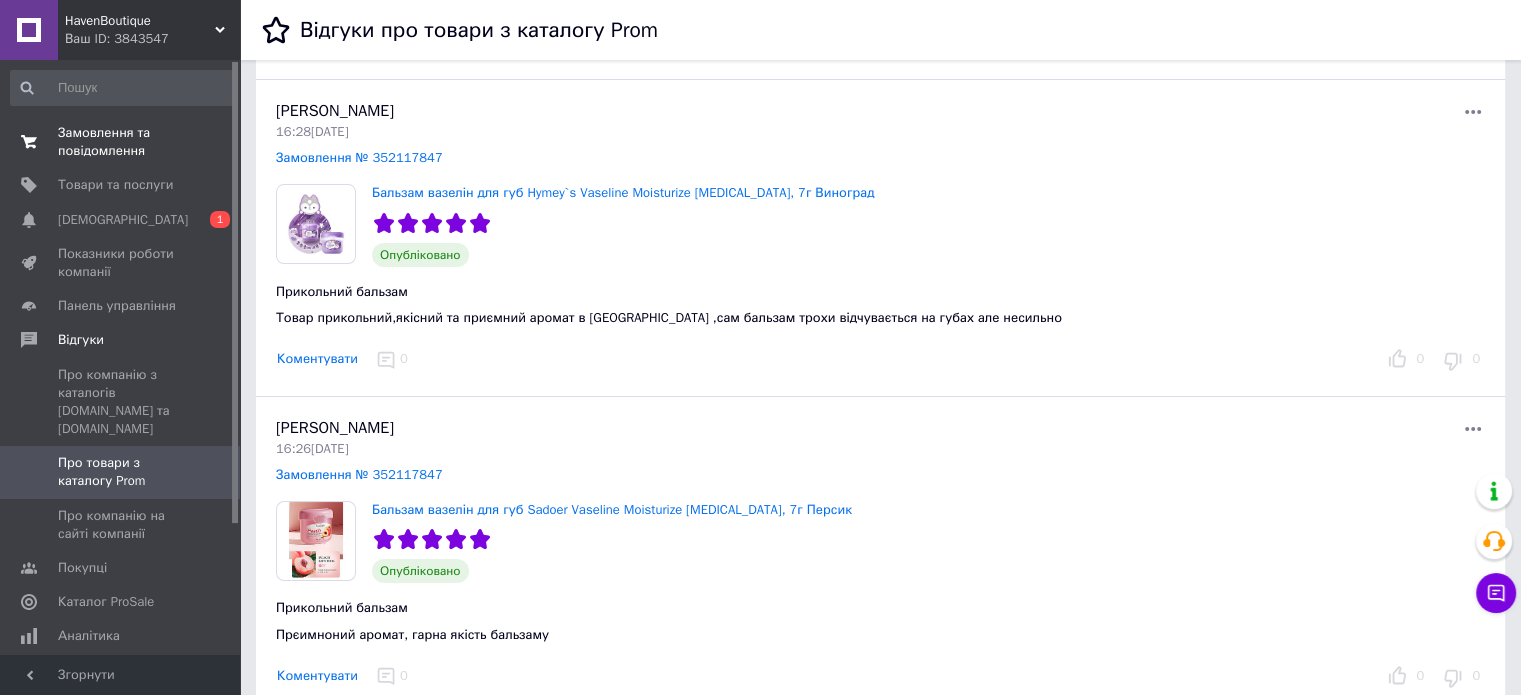 click on "Замовлення та повідомлення" at bounding box center [121, 142] 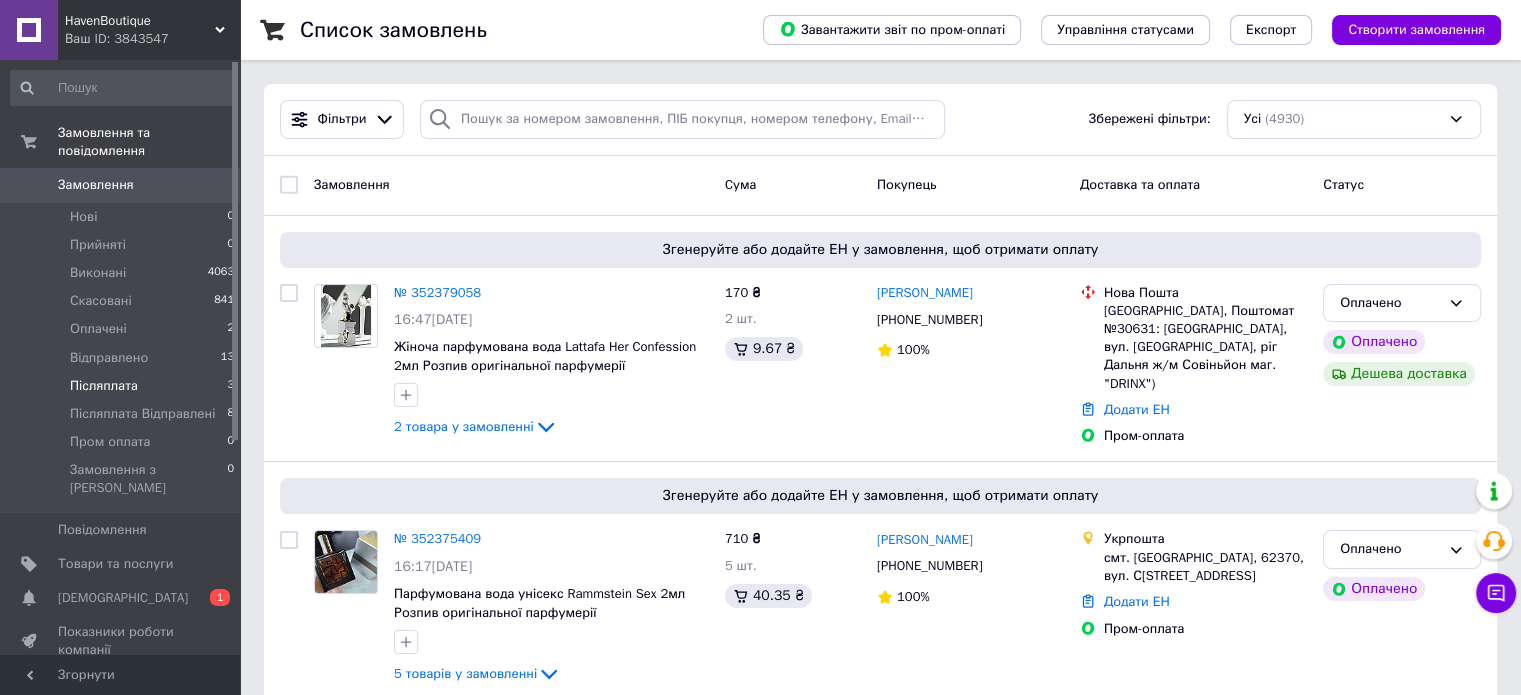 click on "Післяплата" at bounding box center (104, 386) 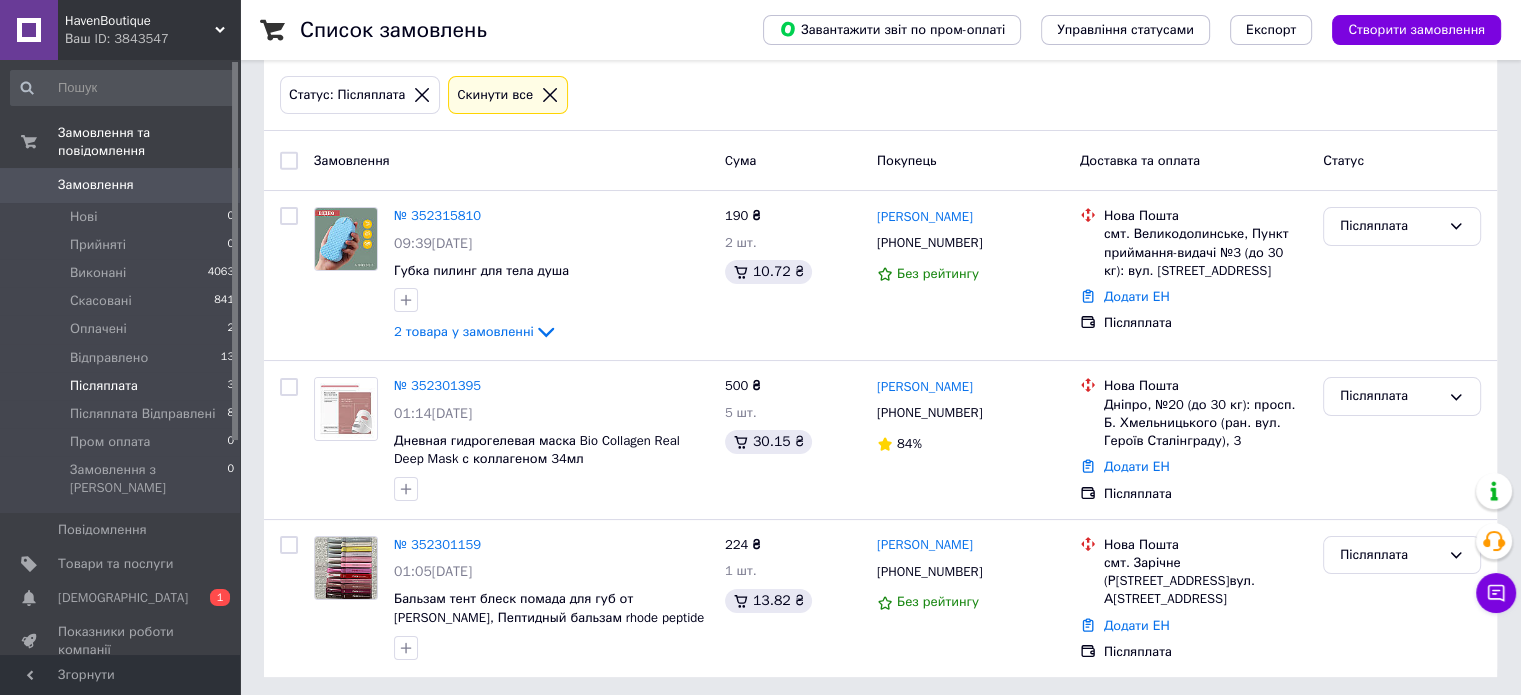 scroll, scrollTop: 100, scrollLeft: 0, axis: vertical 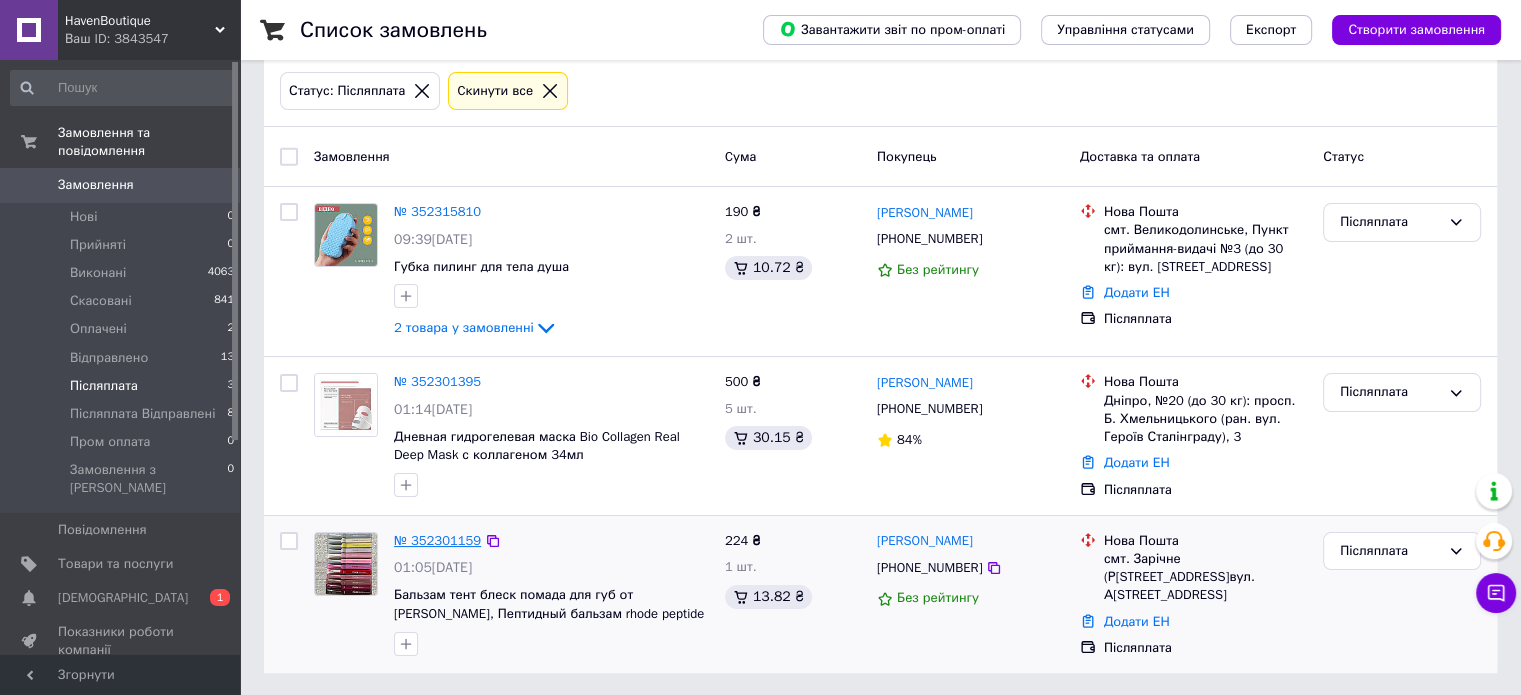 click on "№ 352301159" at bounding box center [437, 540] 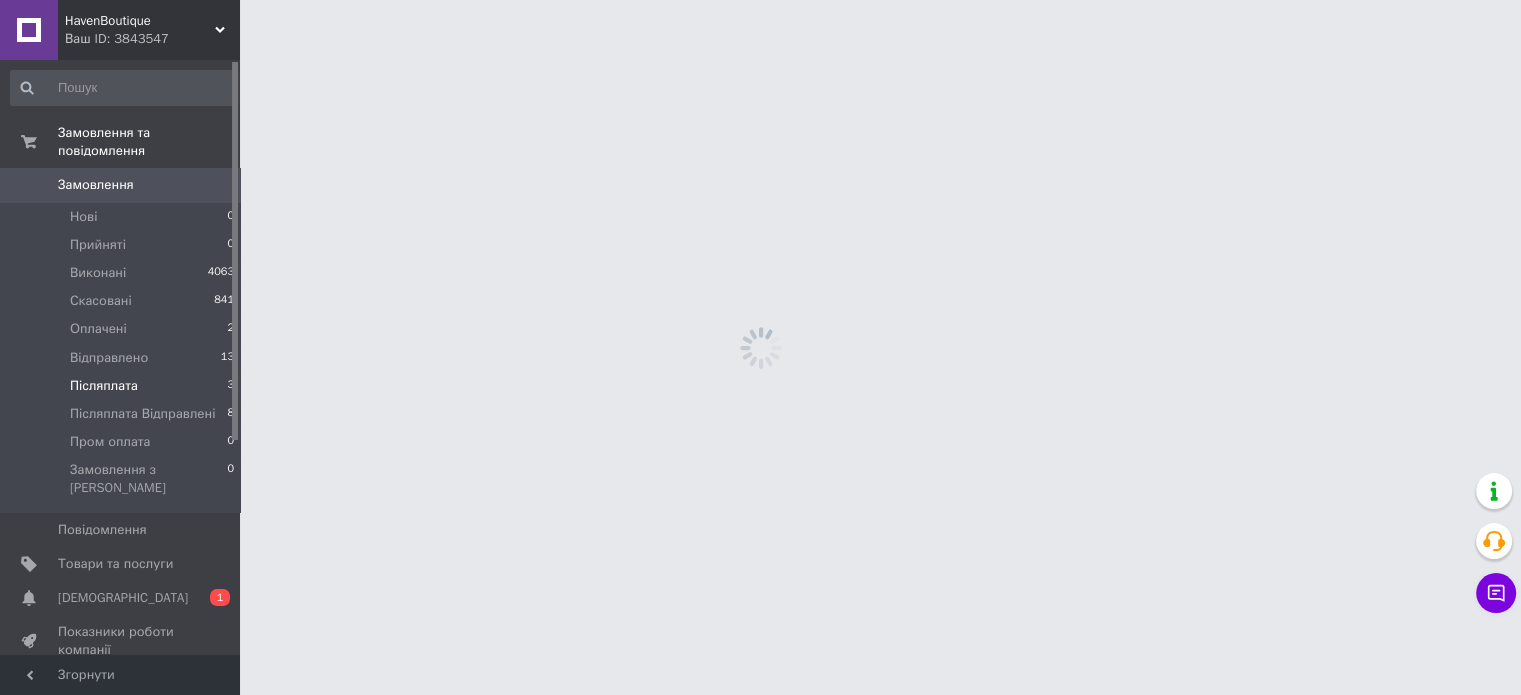 scroll, scrollTop: 0, scrollLeft: 0, axis: both 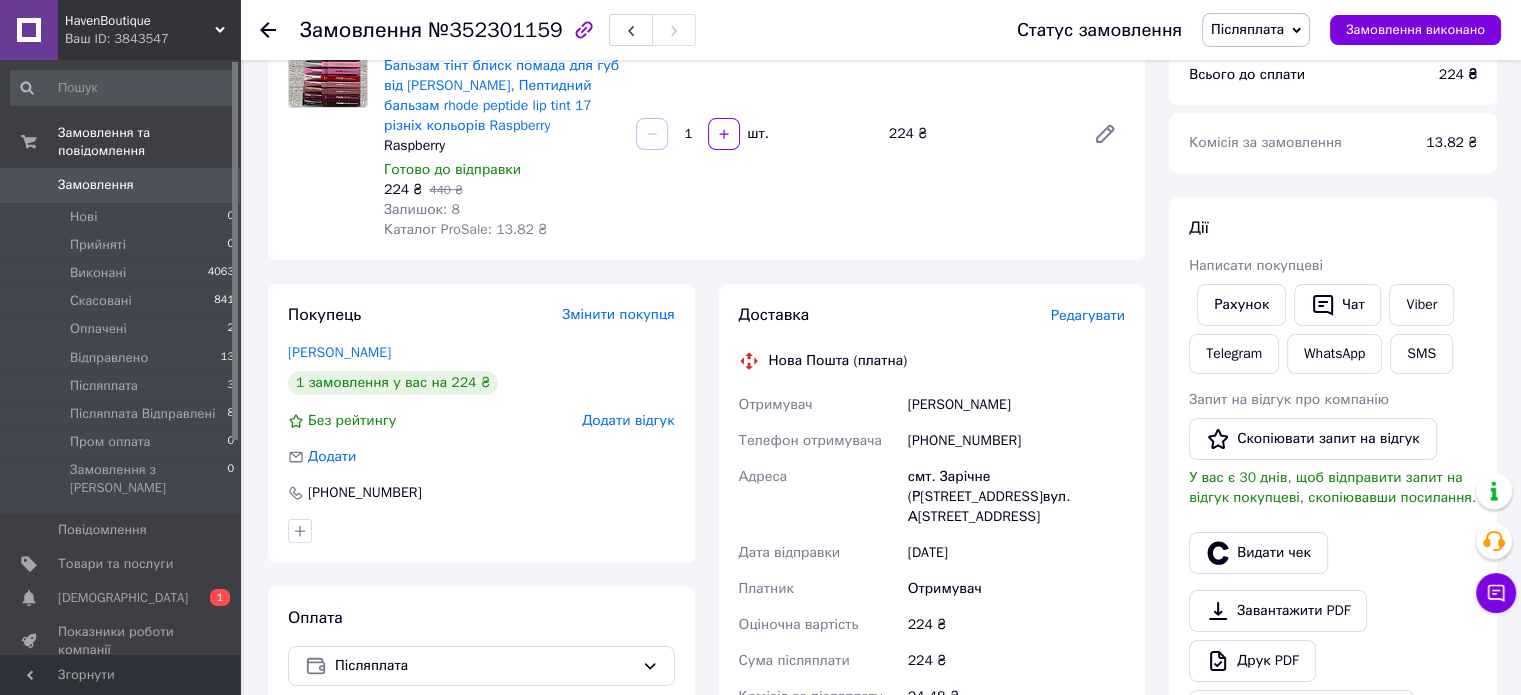 click on "Редагувати" at bounding box center (1088, 315) 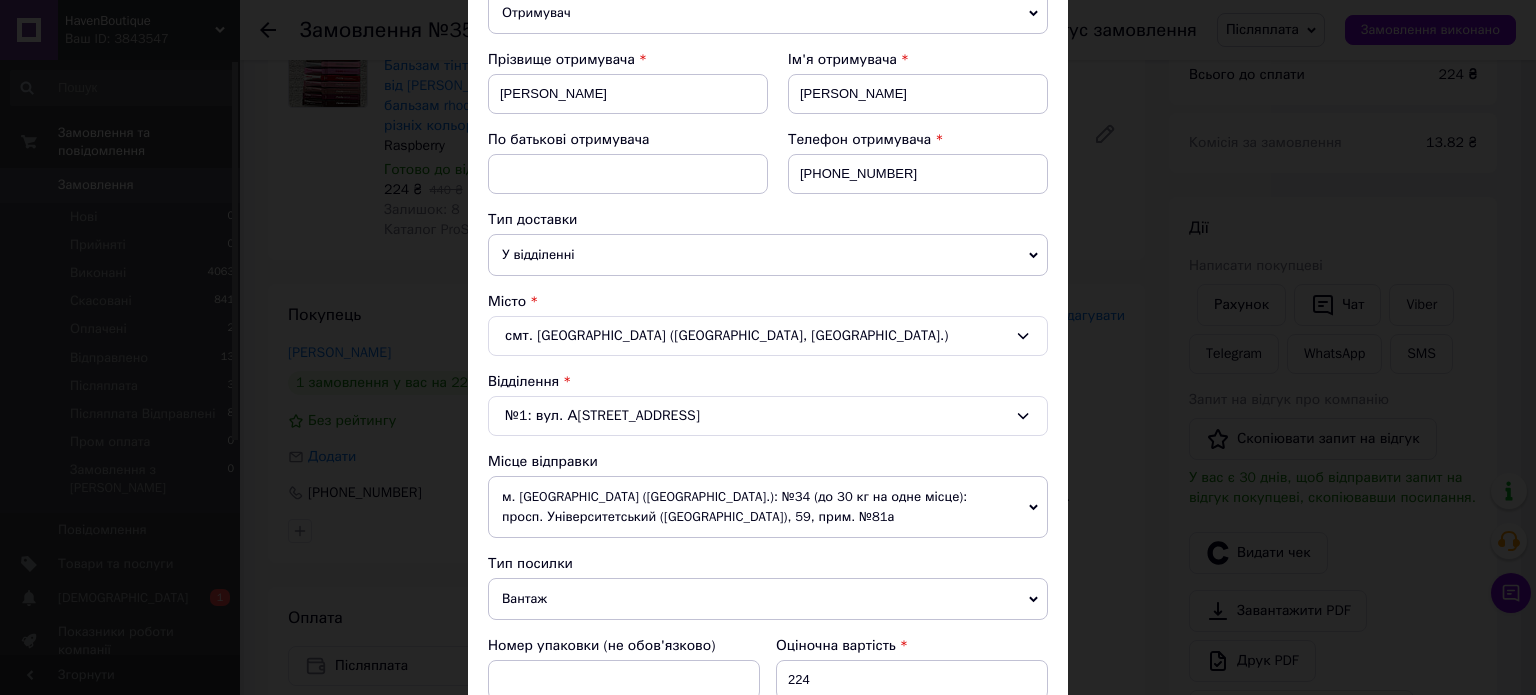 scroll, scrollTop: 400, scrollLeft: 0, axis: vertical 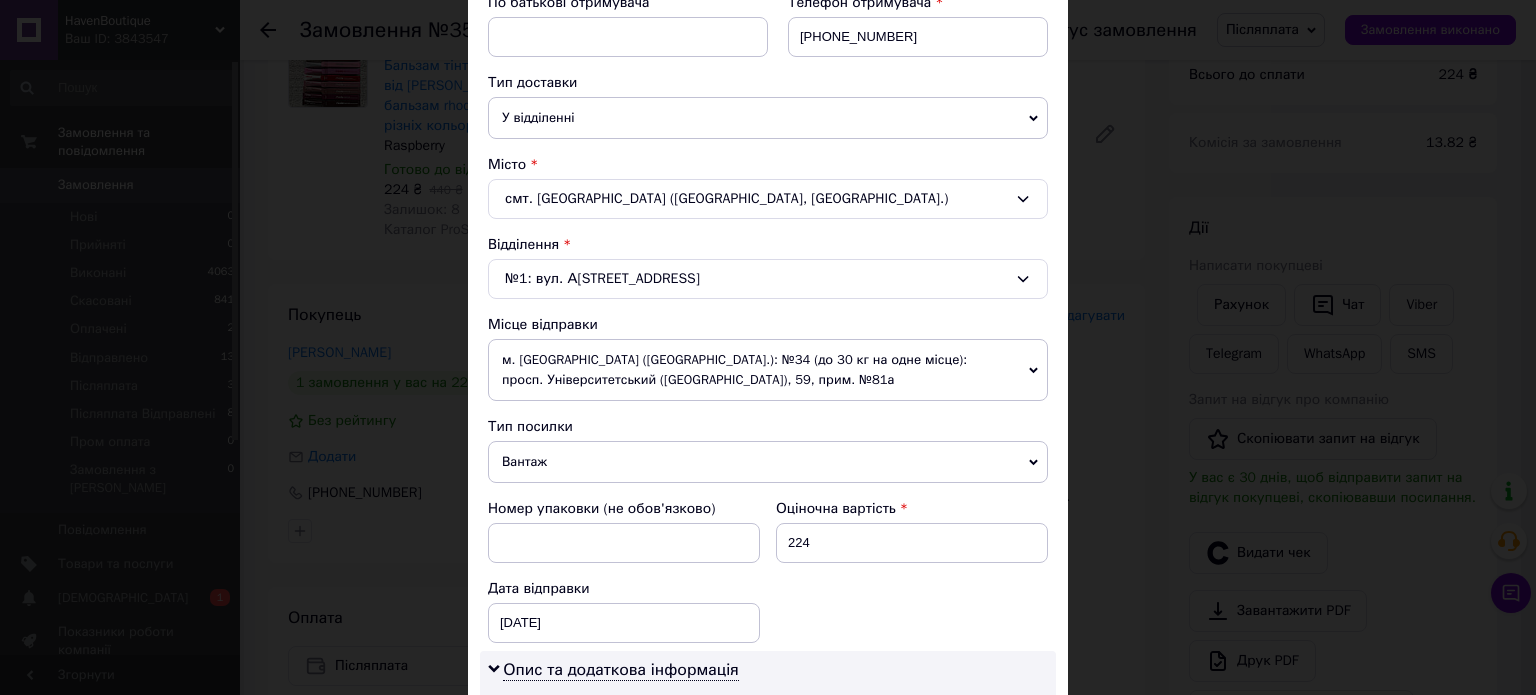 click on "Вантаж" at bounding box center (768, 462) 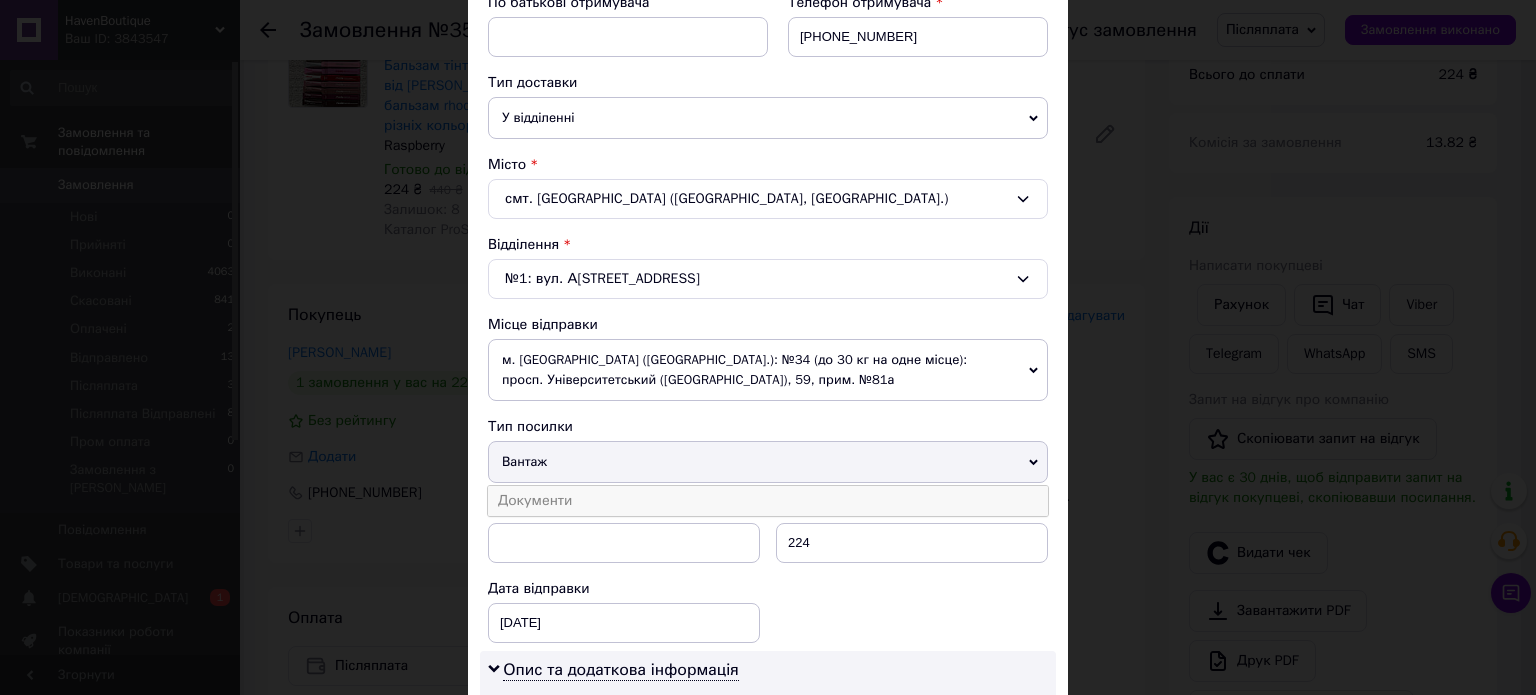 click on "Документи" at bounding box center (768, 501) 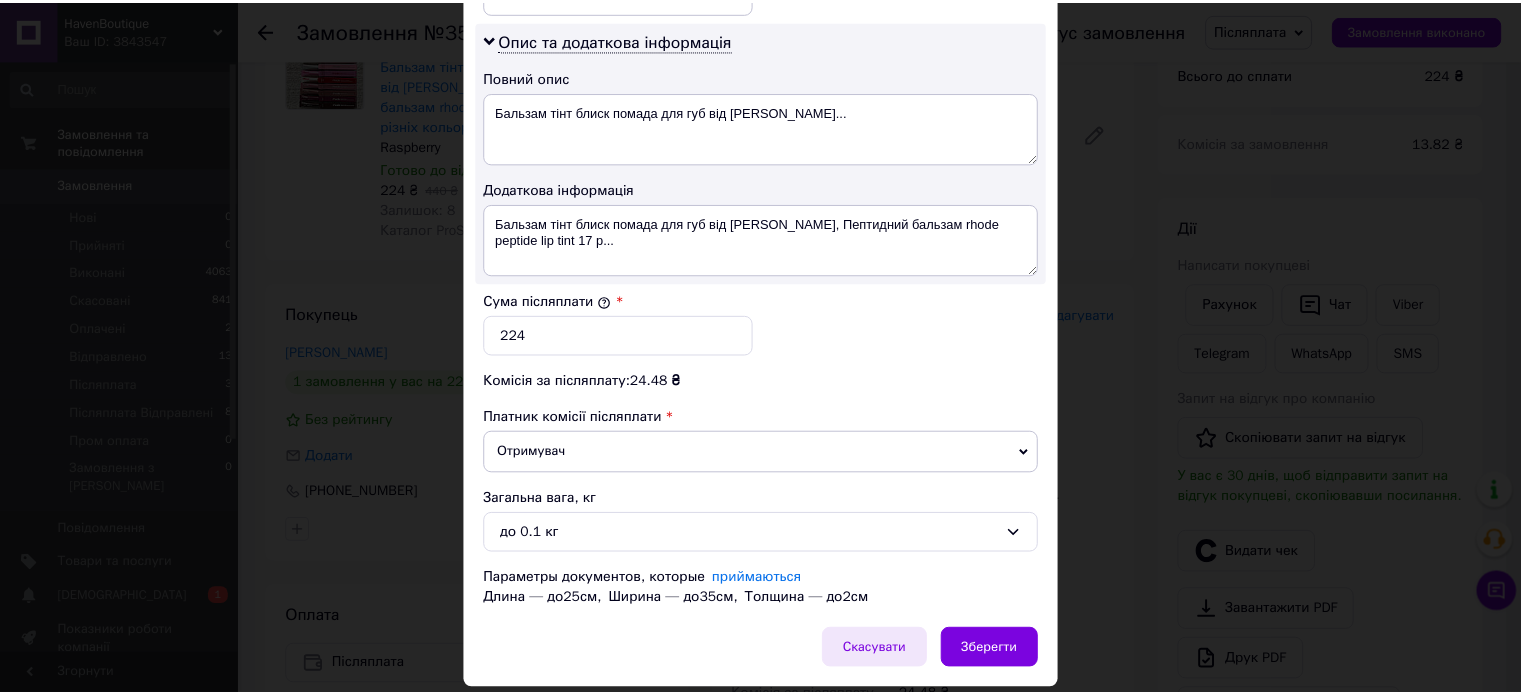 scroll, scrollTop: 1088, scrollLeft: 0, axis: vertical 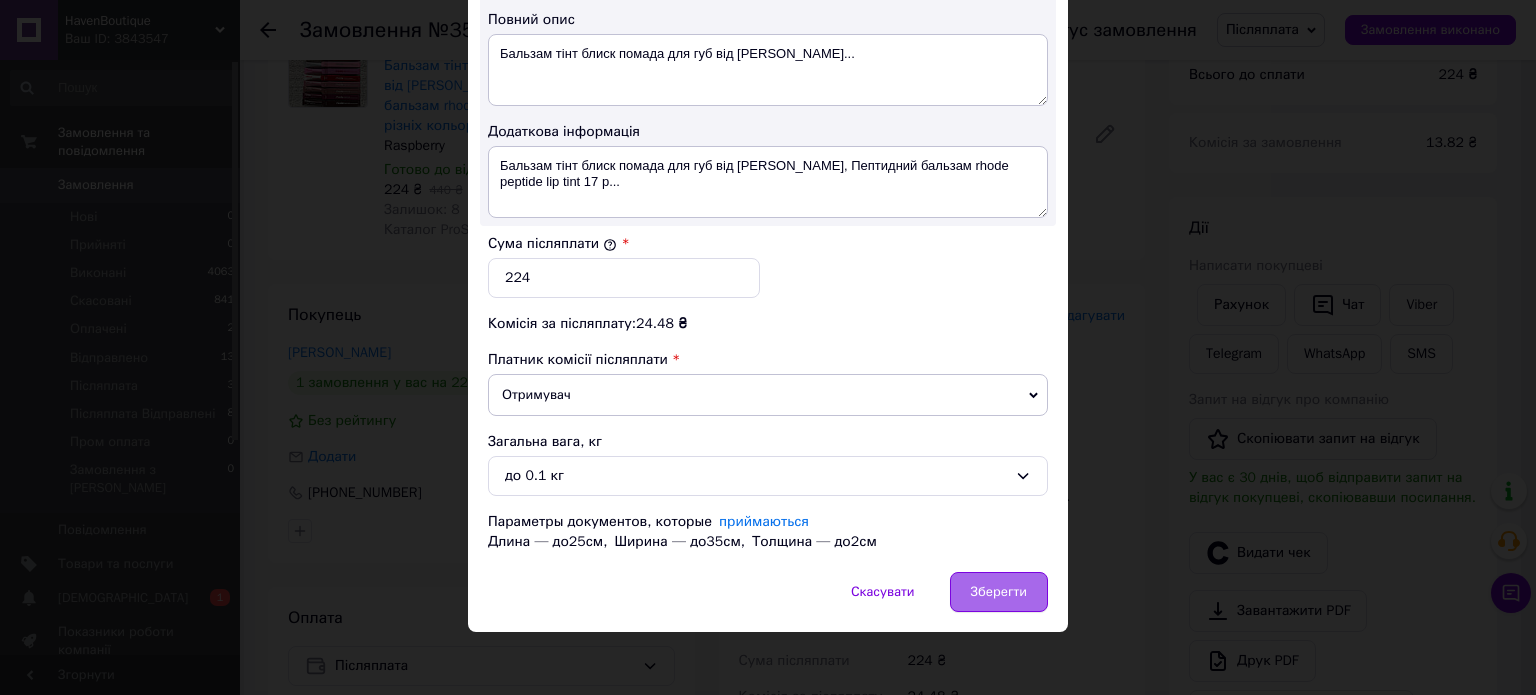 click on "Зберегти" at bounding box center (999, 592) 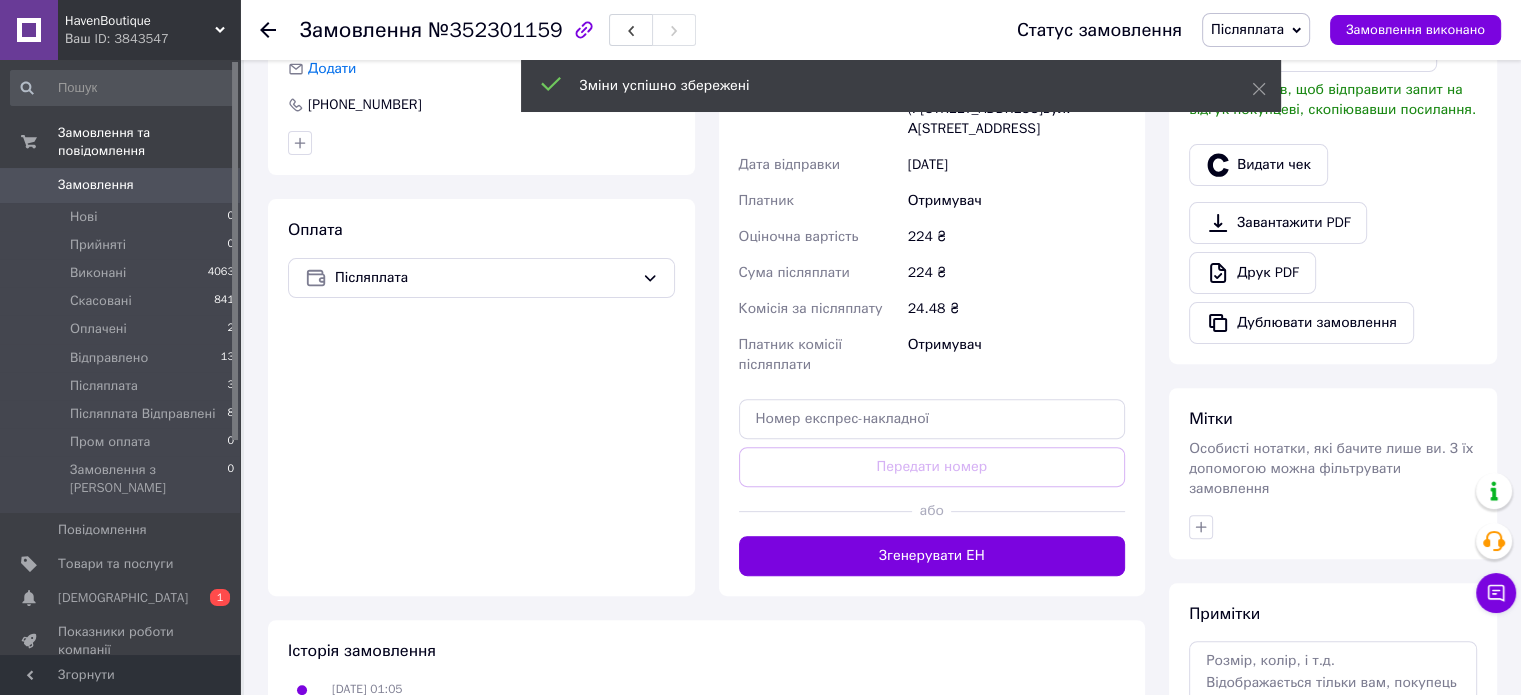 scroll, scrollTop: 593, scrollLeft: 0, axis: vertical 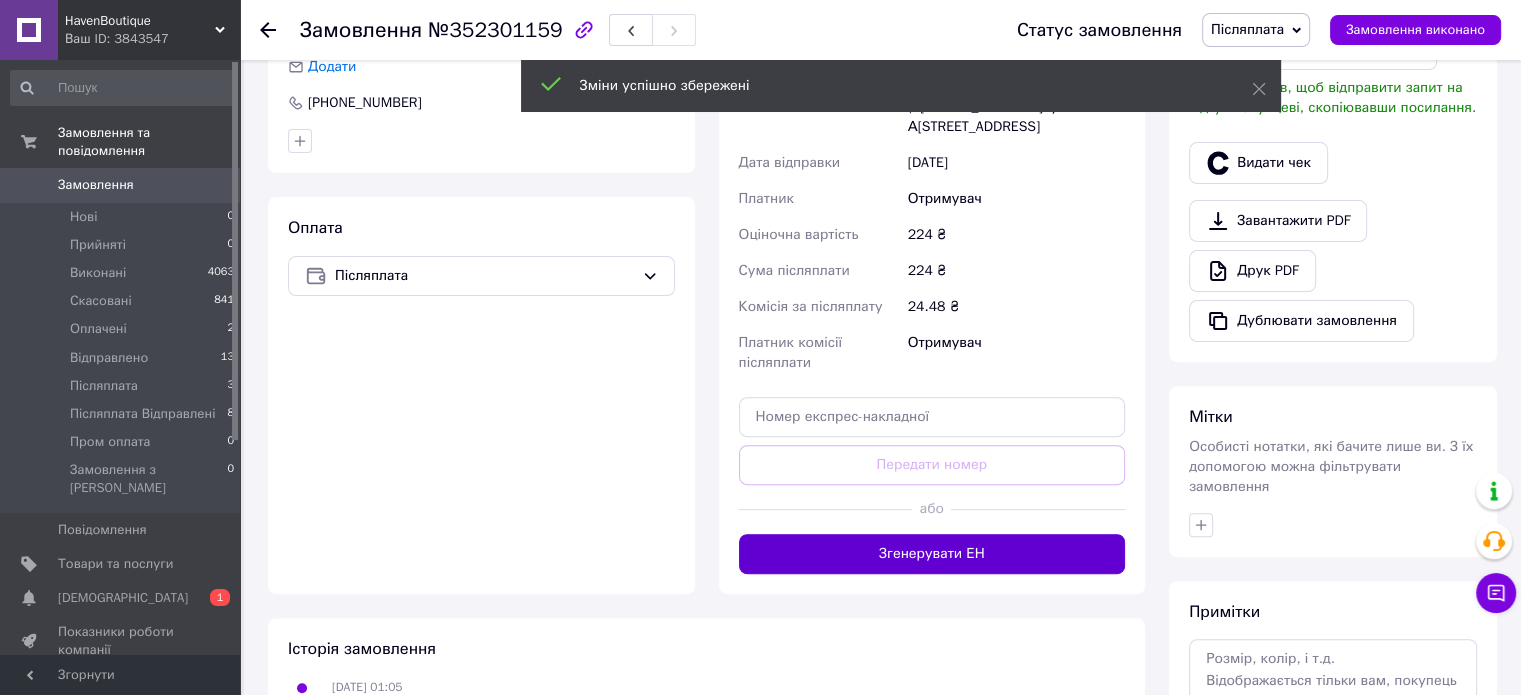 click on "Згенерувати ЕН" at bounding box center (932, 554) 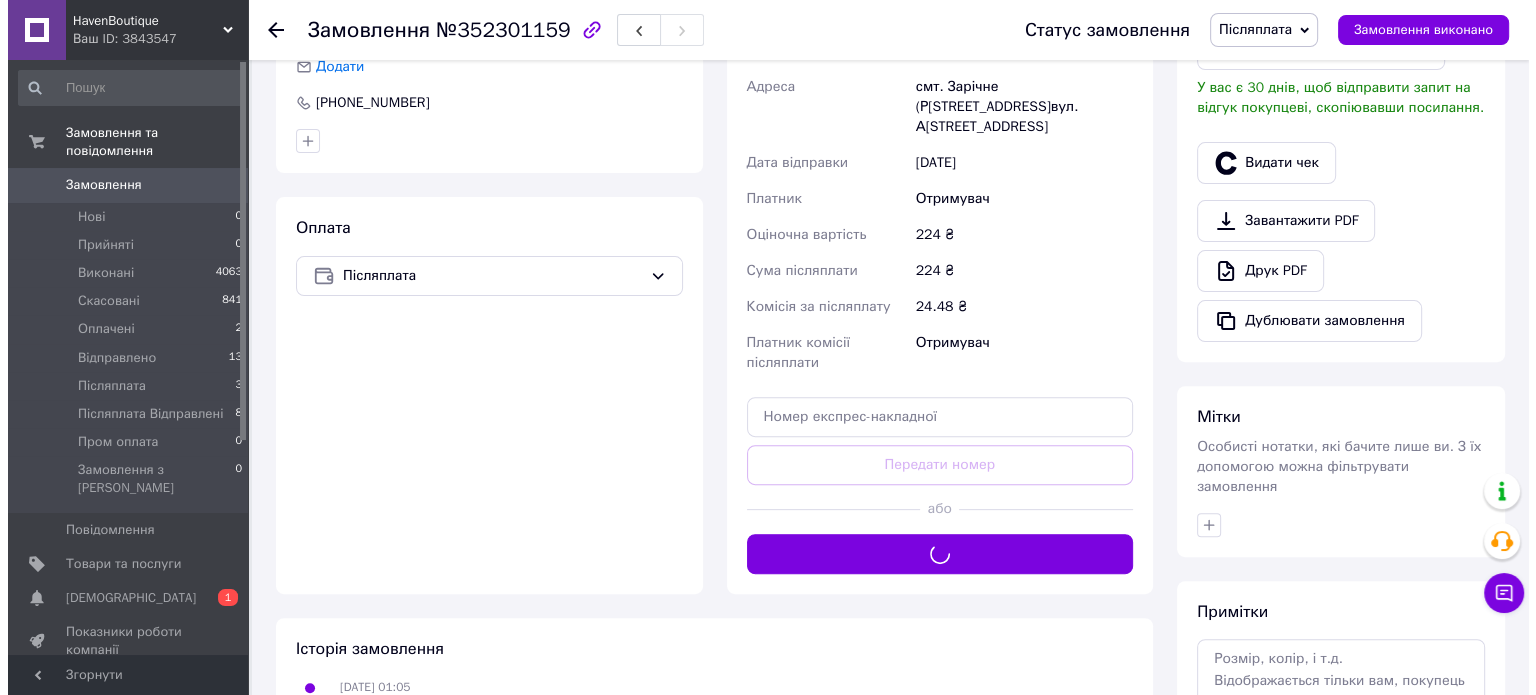 scroll, scrollTop: 424, scrollLeft: 0, axis: vertical 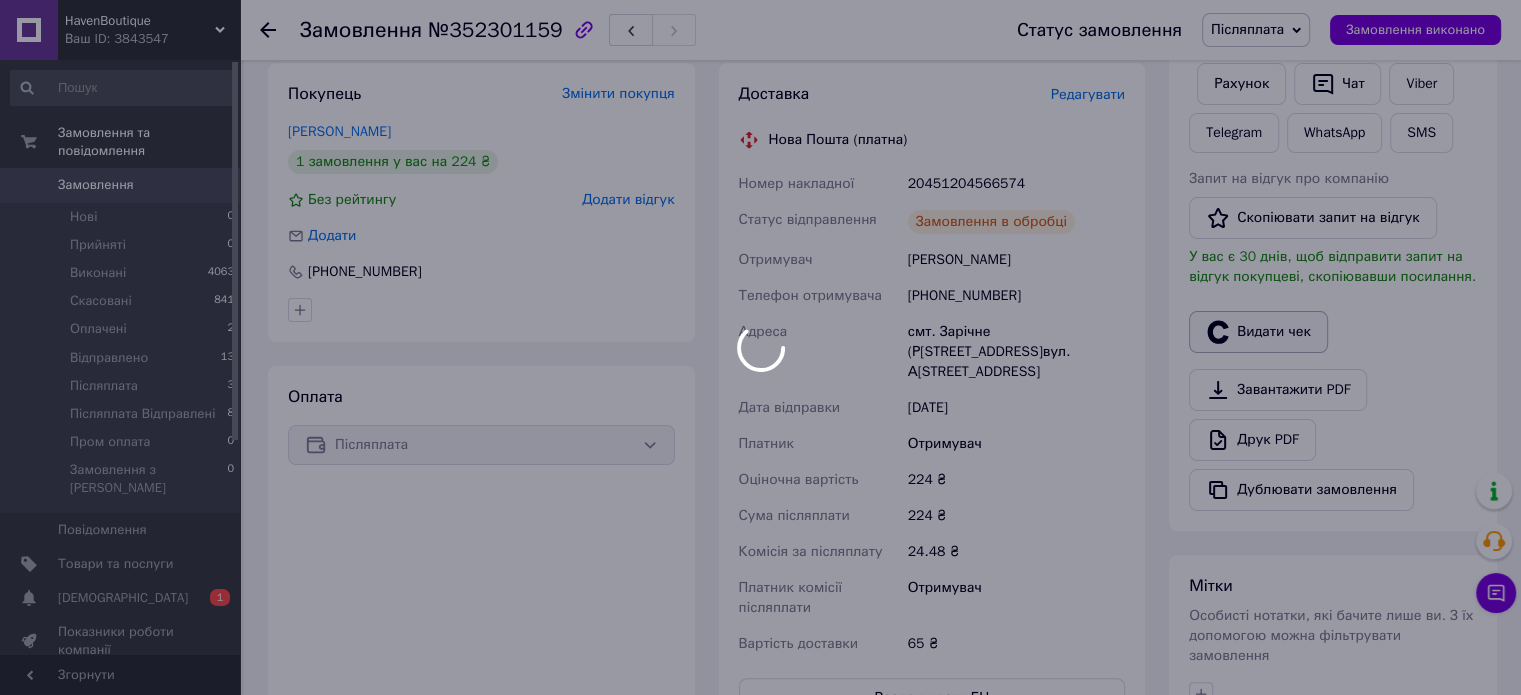 click on "Видати чек" at bounding box center (1258, 332) 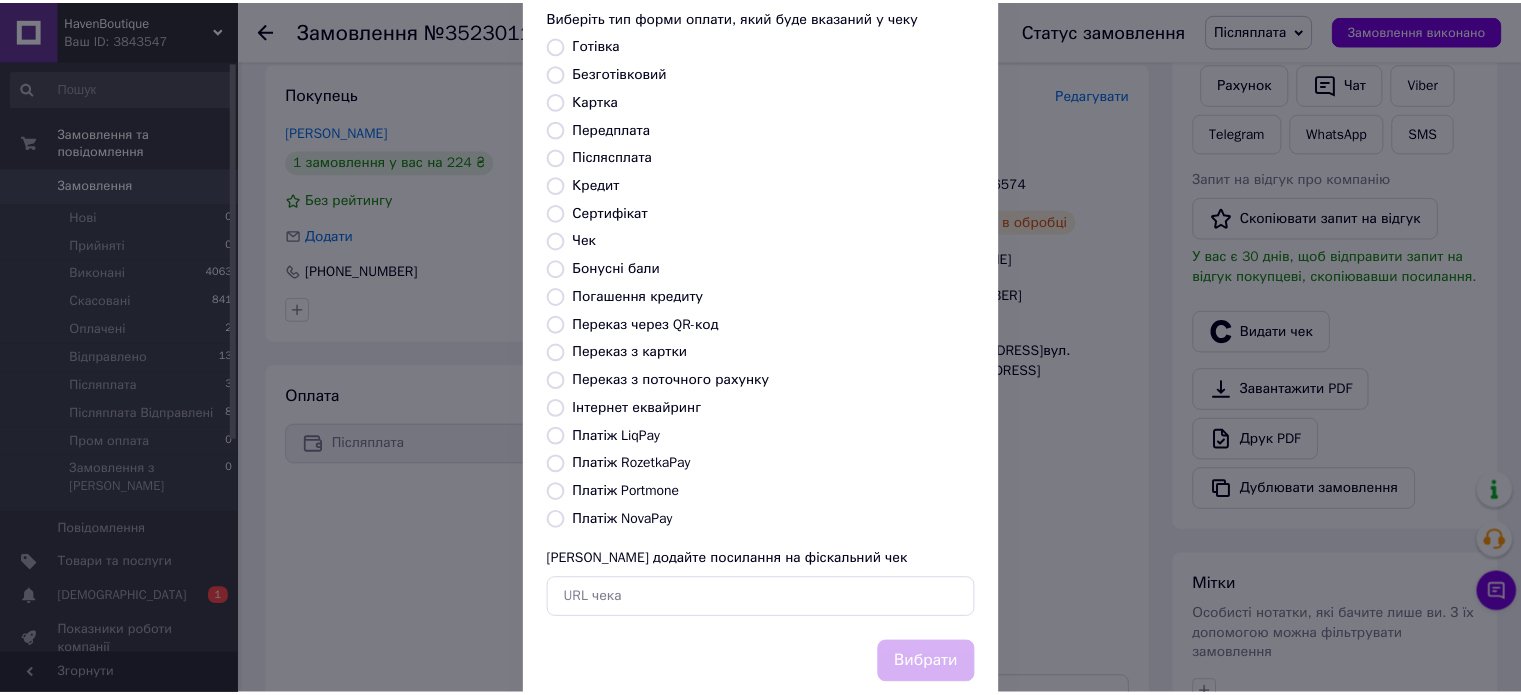 scroll, scrollTop: 163, scrollLeft: 0, axis: vertical 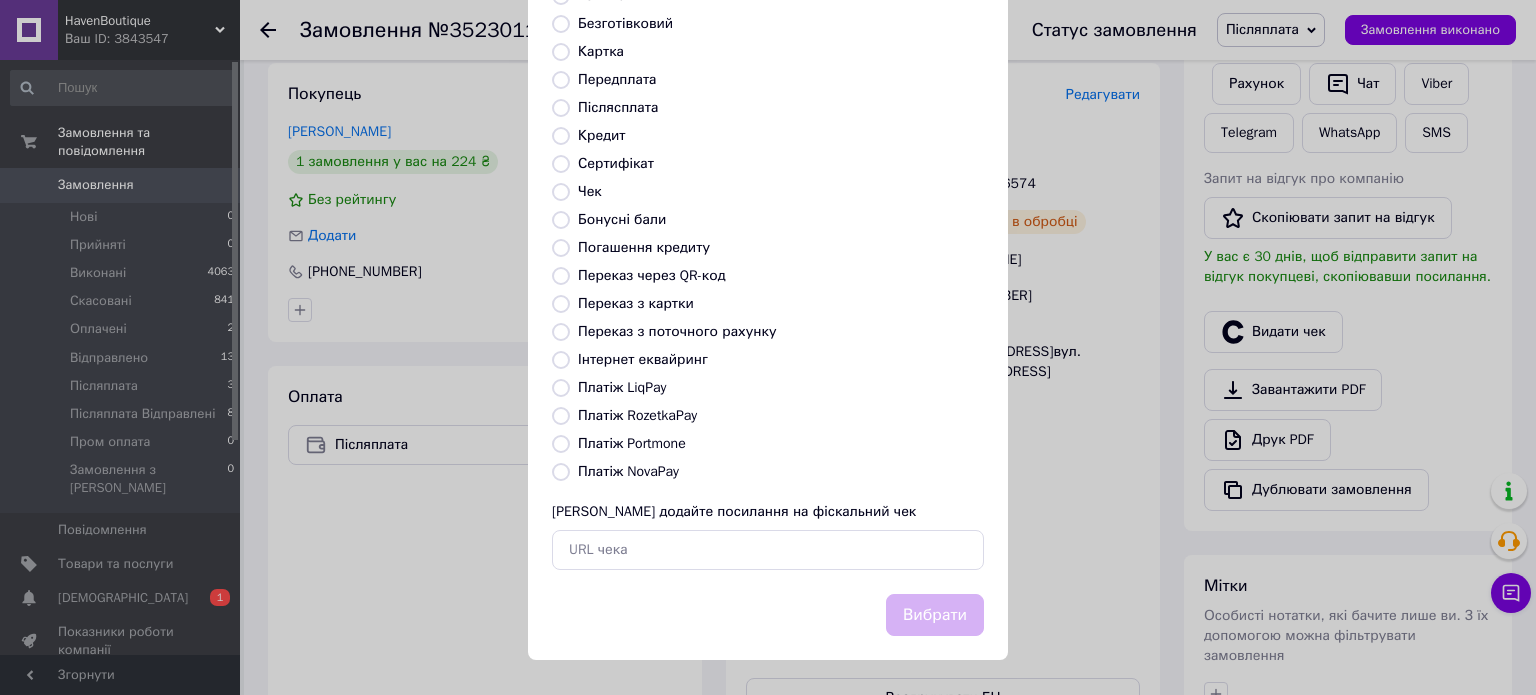 click on "Платіж NovaPay" at bounding box center (628, 471) 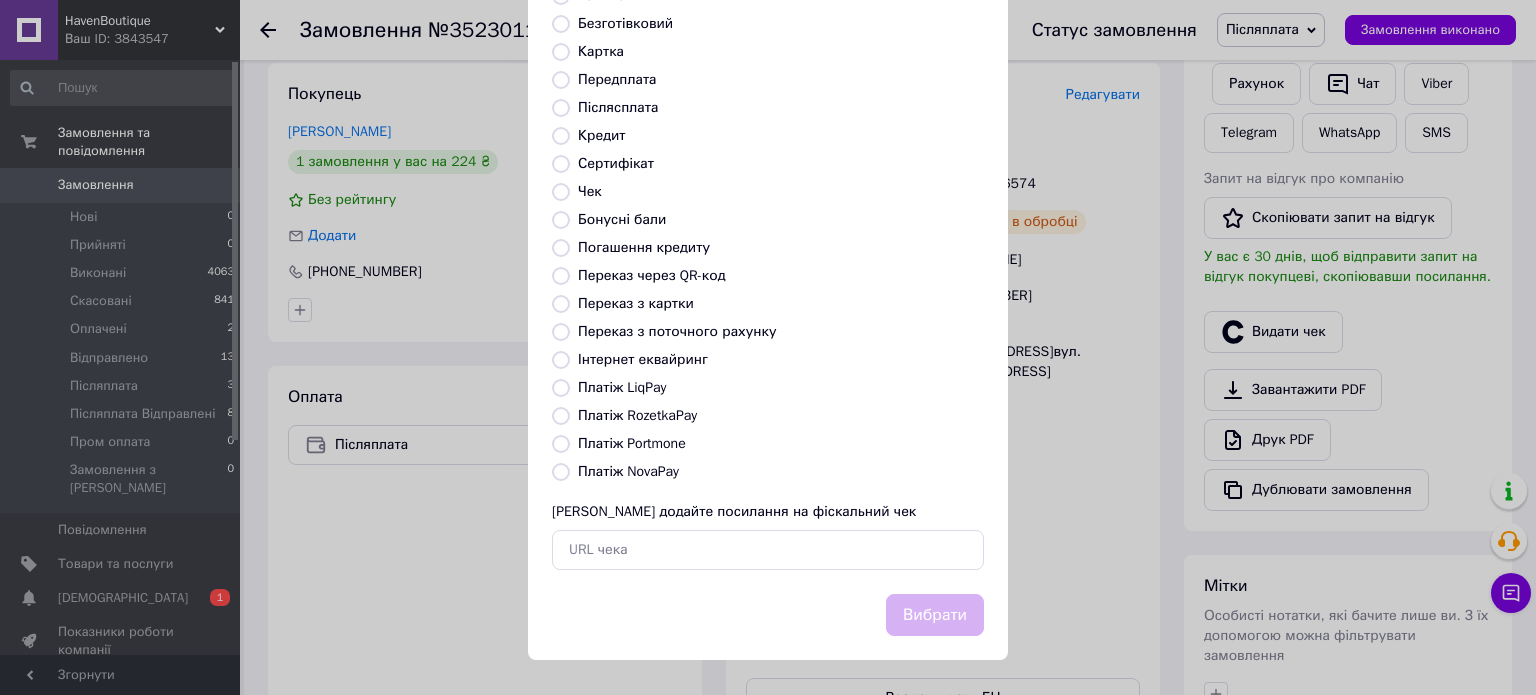 radio on "true" 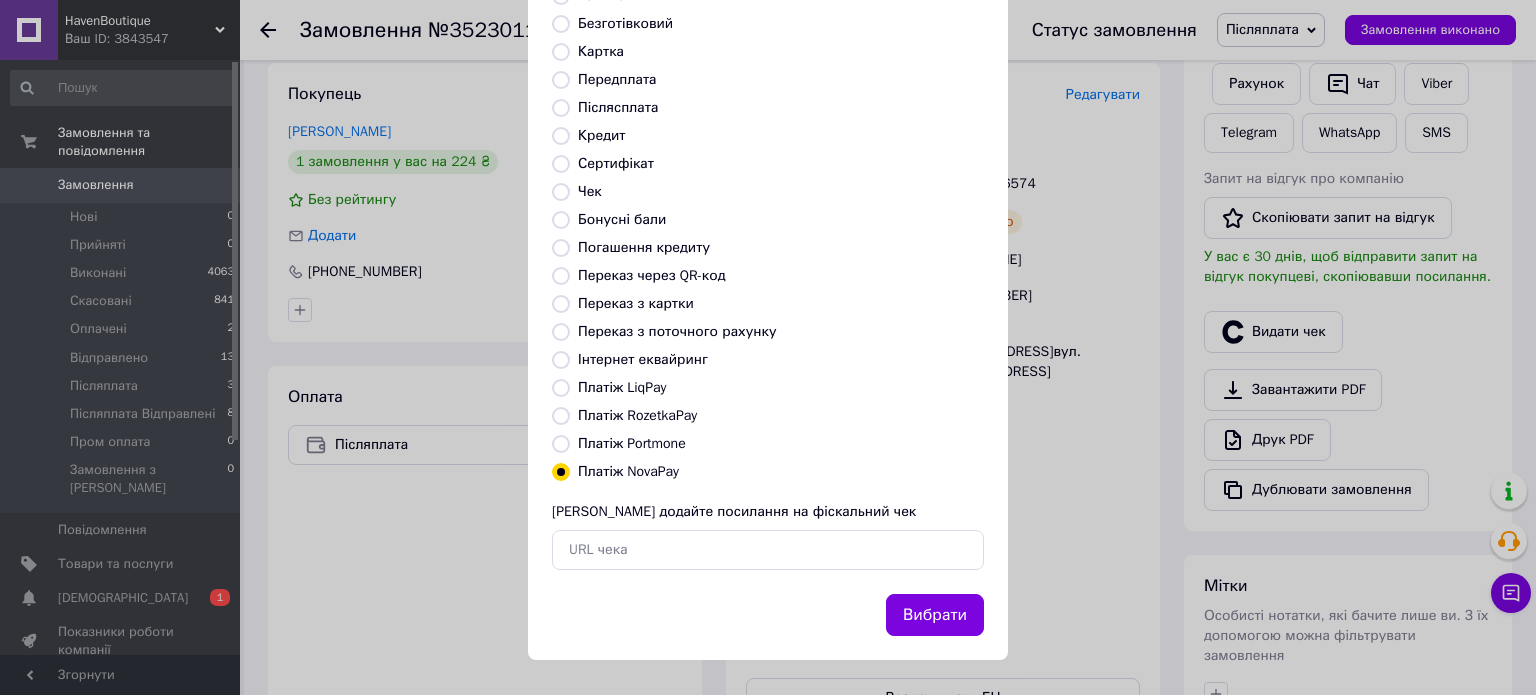 click on "Вибрати" at bounding box center (935, 615) 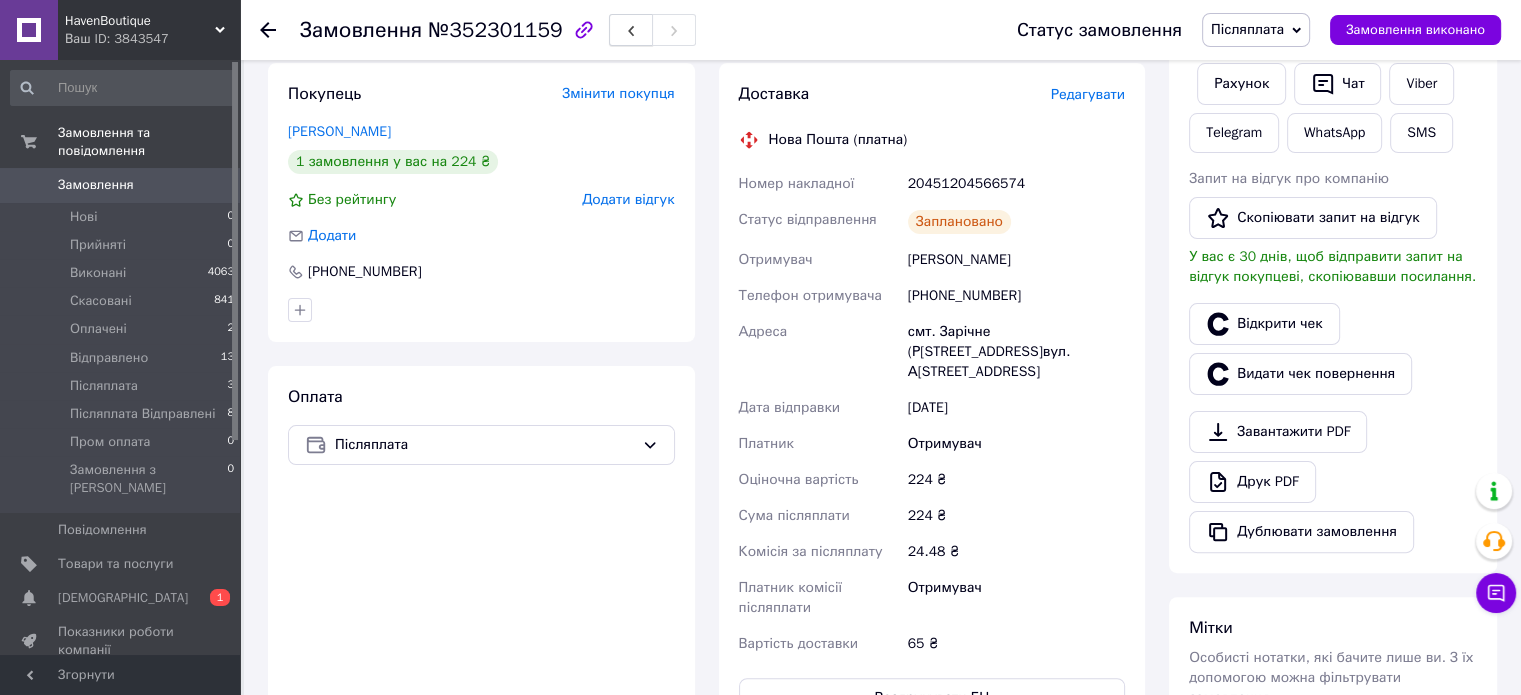 click at bounding box center (631, 30) 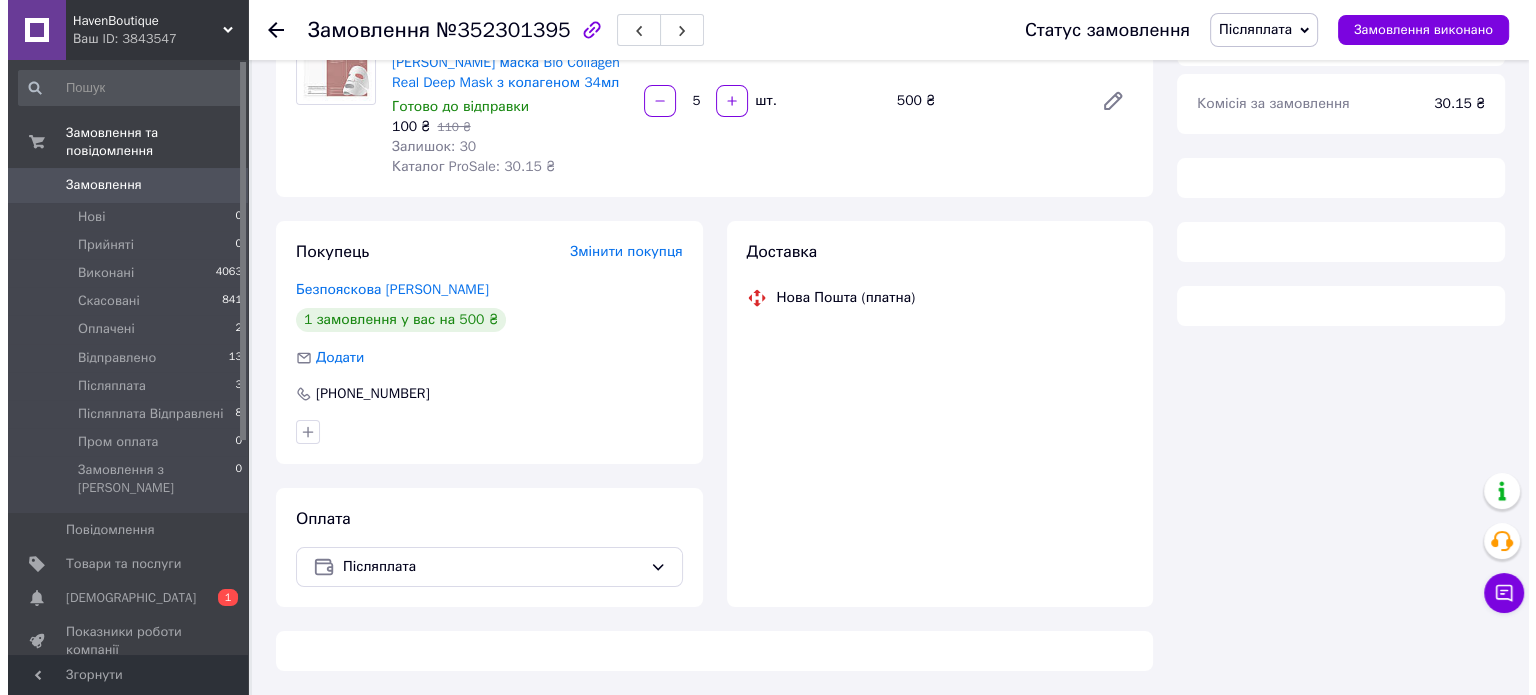 scroll, scrollTop: 424, scrollLeft: 0, axis: vertical 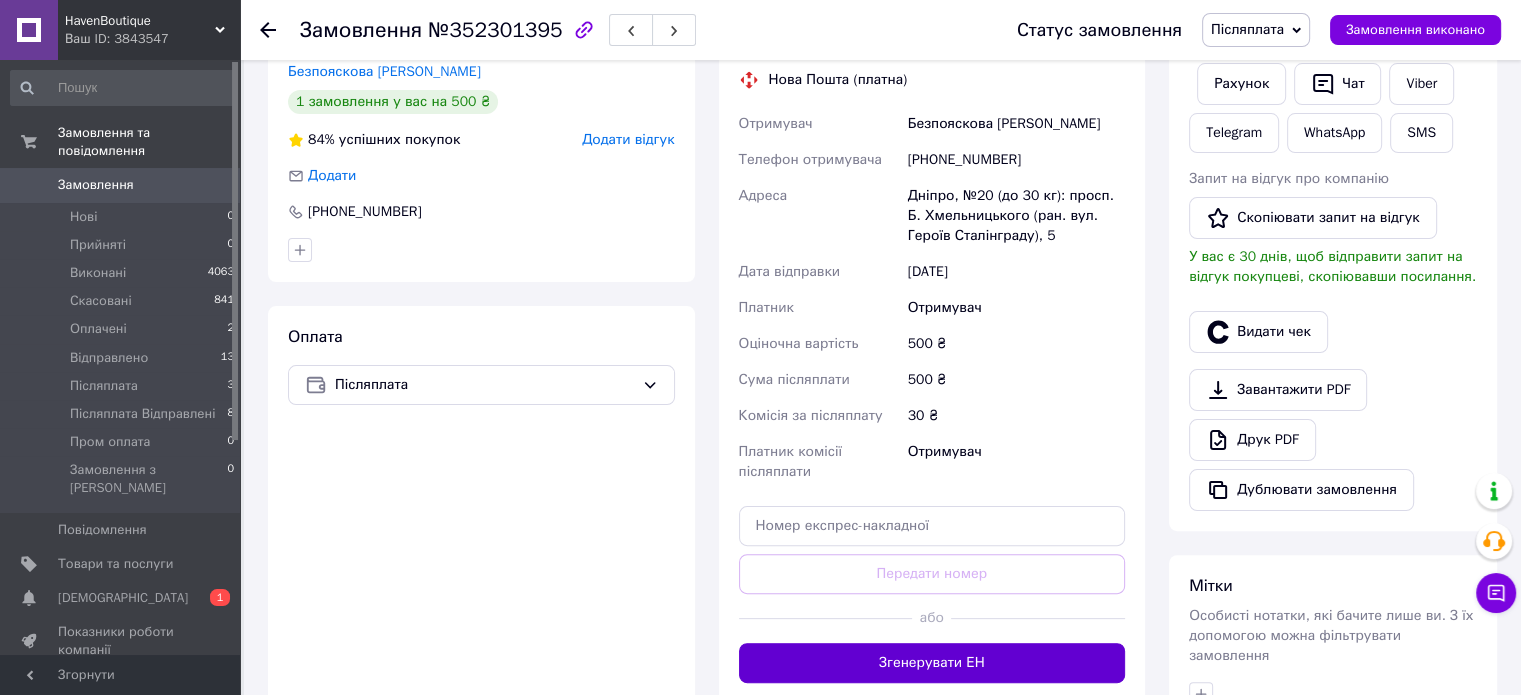 click on "Згенерувати ЕН" at bounding box center [932, 663] 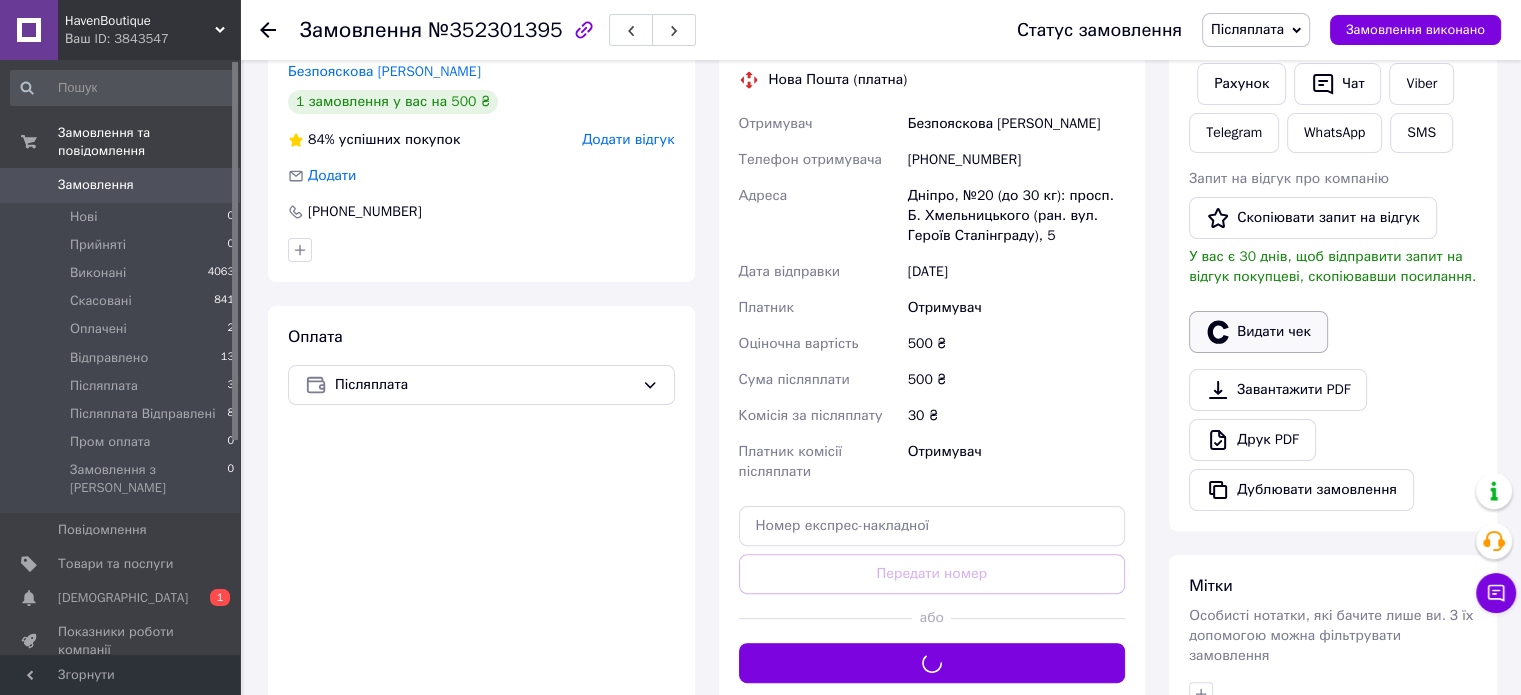 click on "Видати чек" at bounding box center [1258, 332] 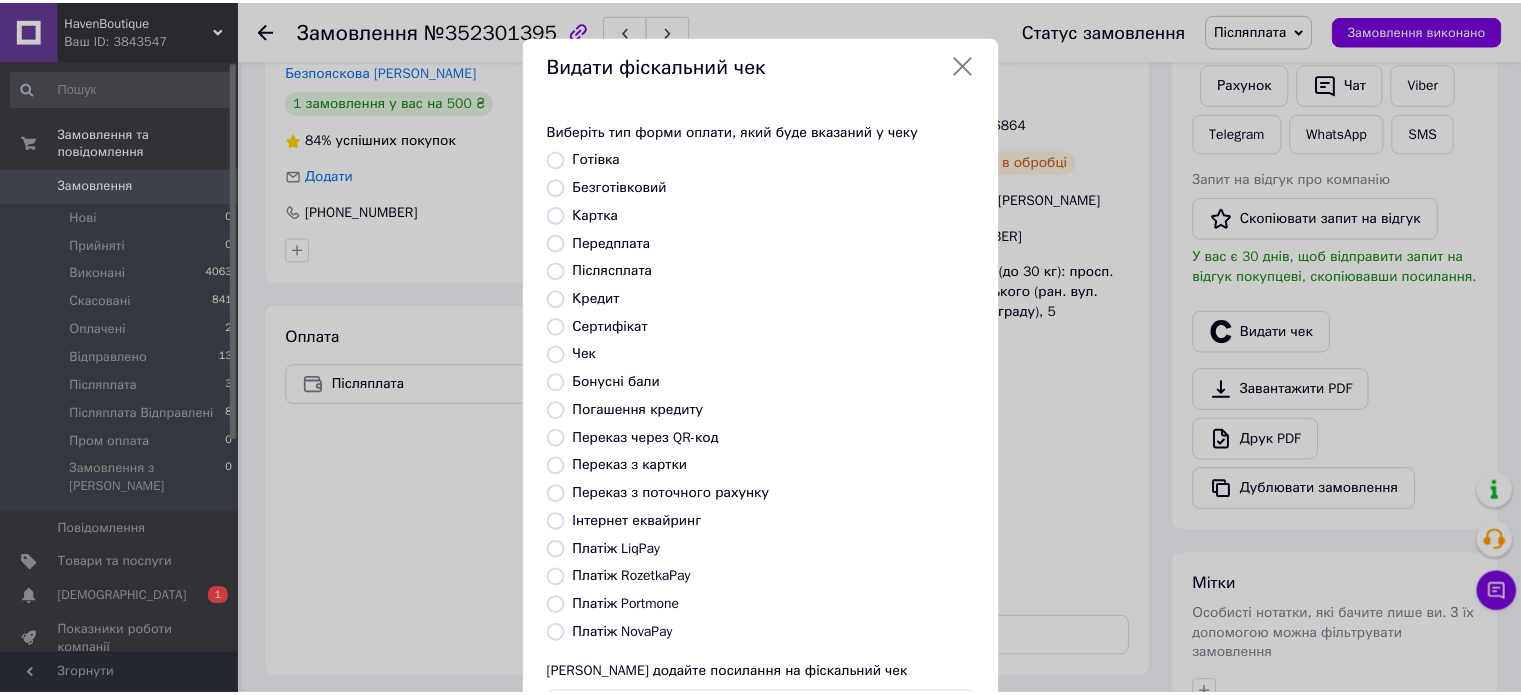 scroll, scrollTop: 163, scrollLeft: 0, axis: vertical 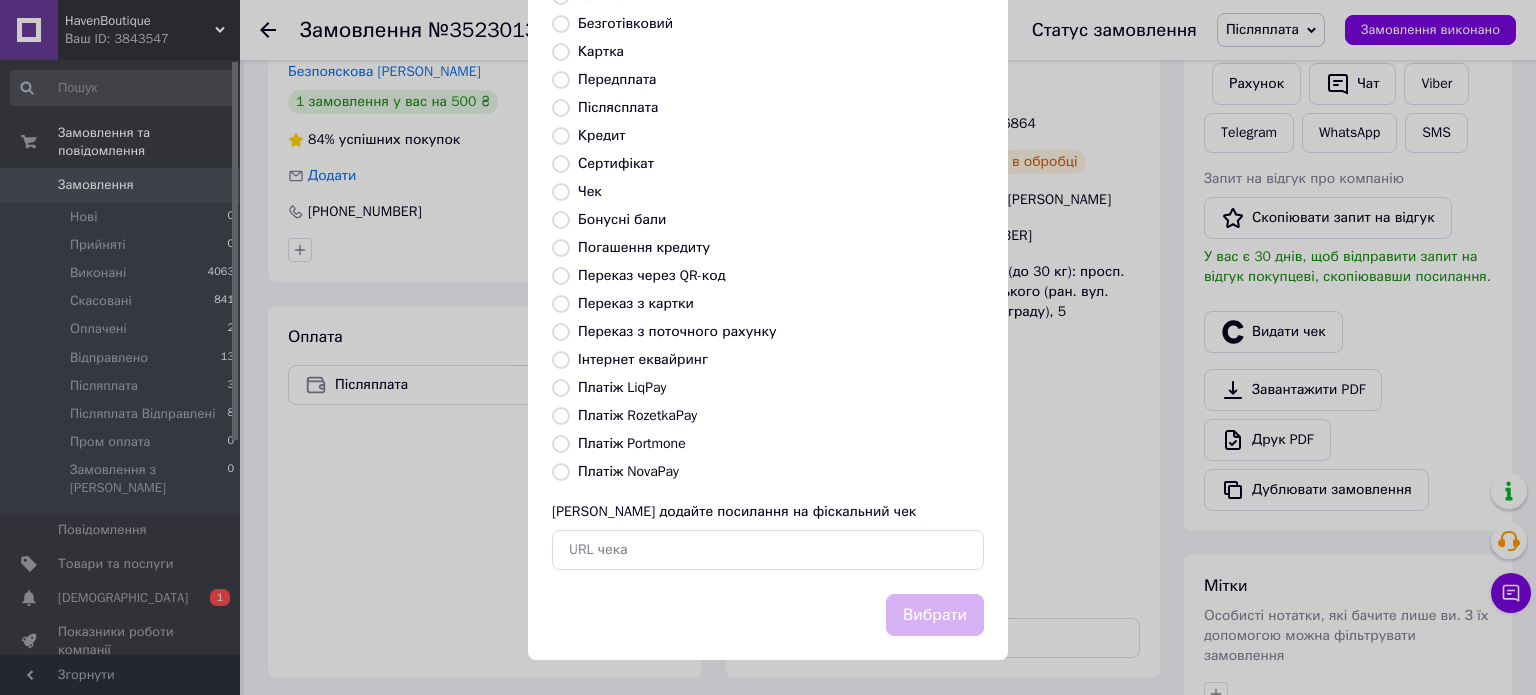 click on "Платіж NovaPay" at bounding box center [628, 471] 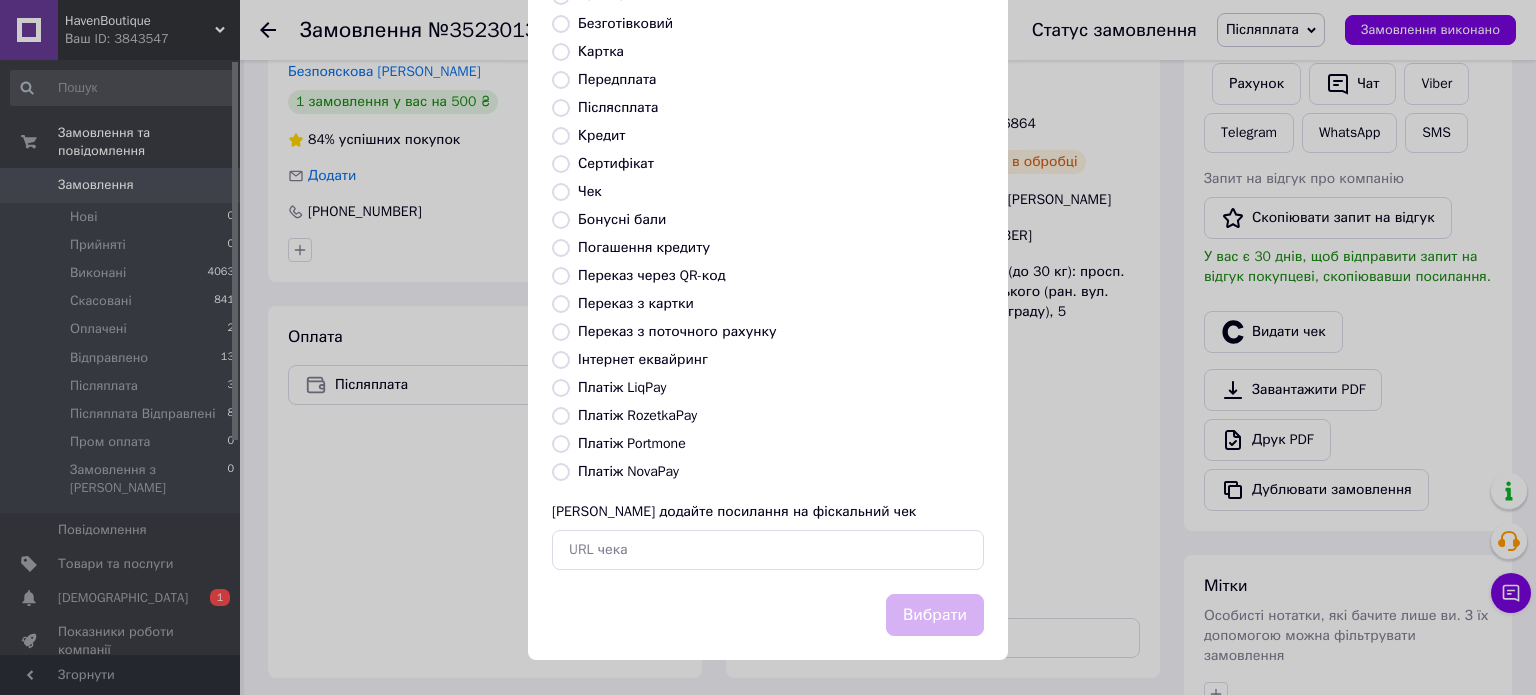 radio on "true" 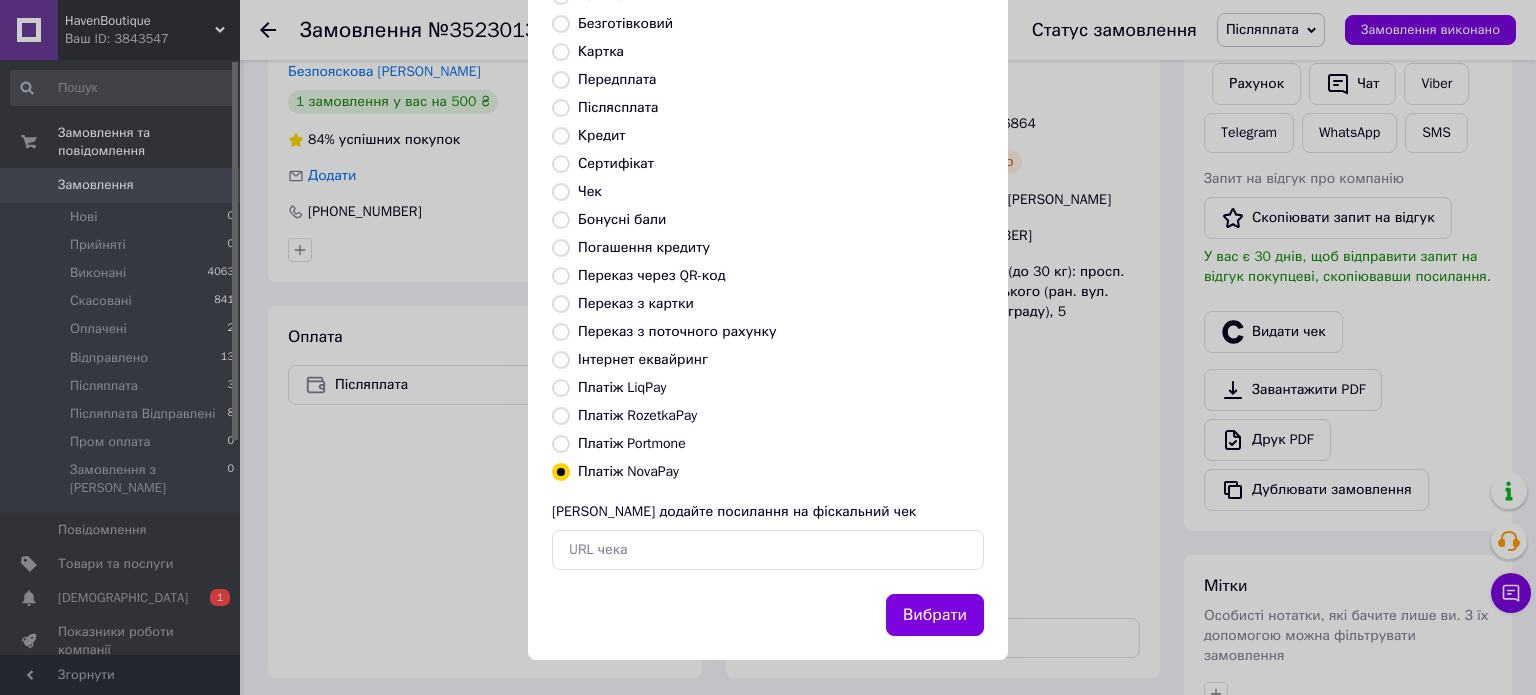 click on "Вибрати" at bounding box center (935, 615) 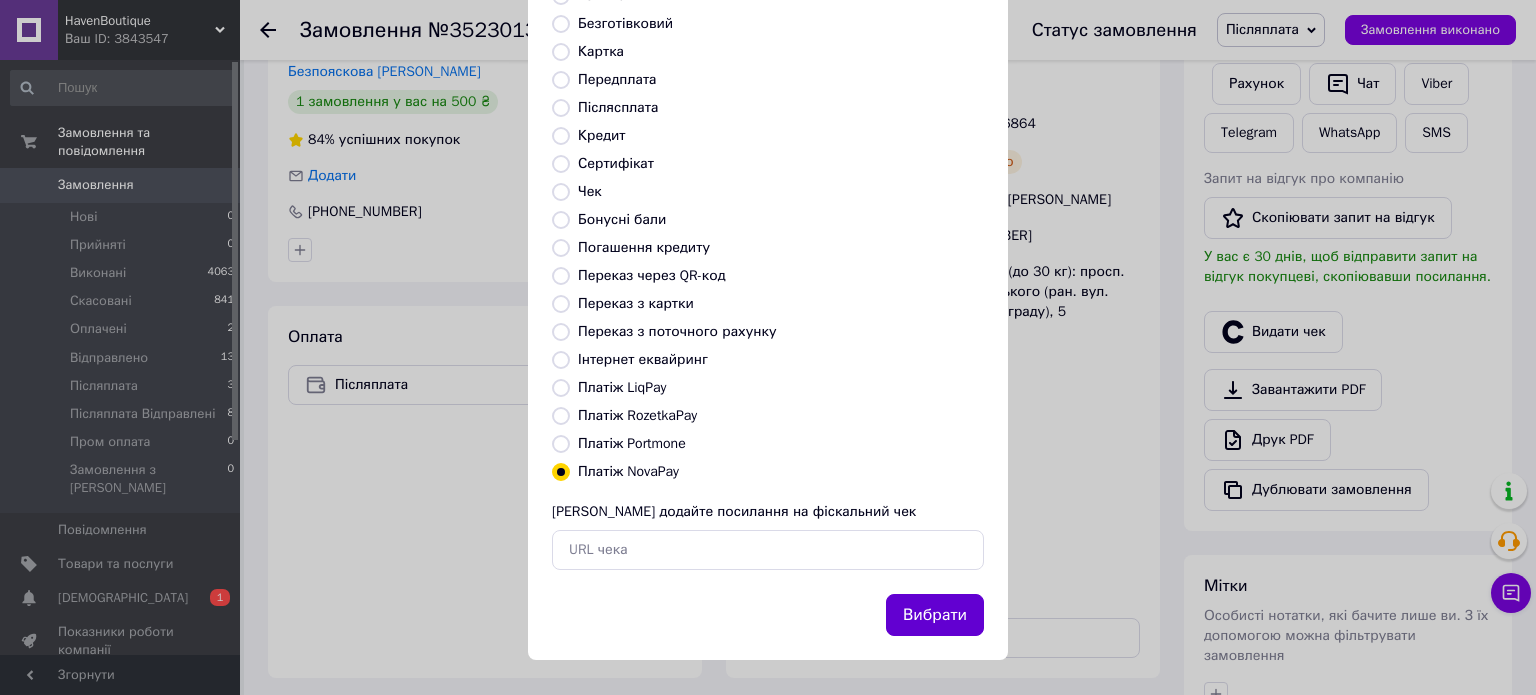 click on "Вибрати" at bounding box center (935, 615) 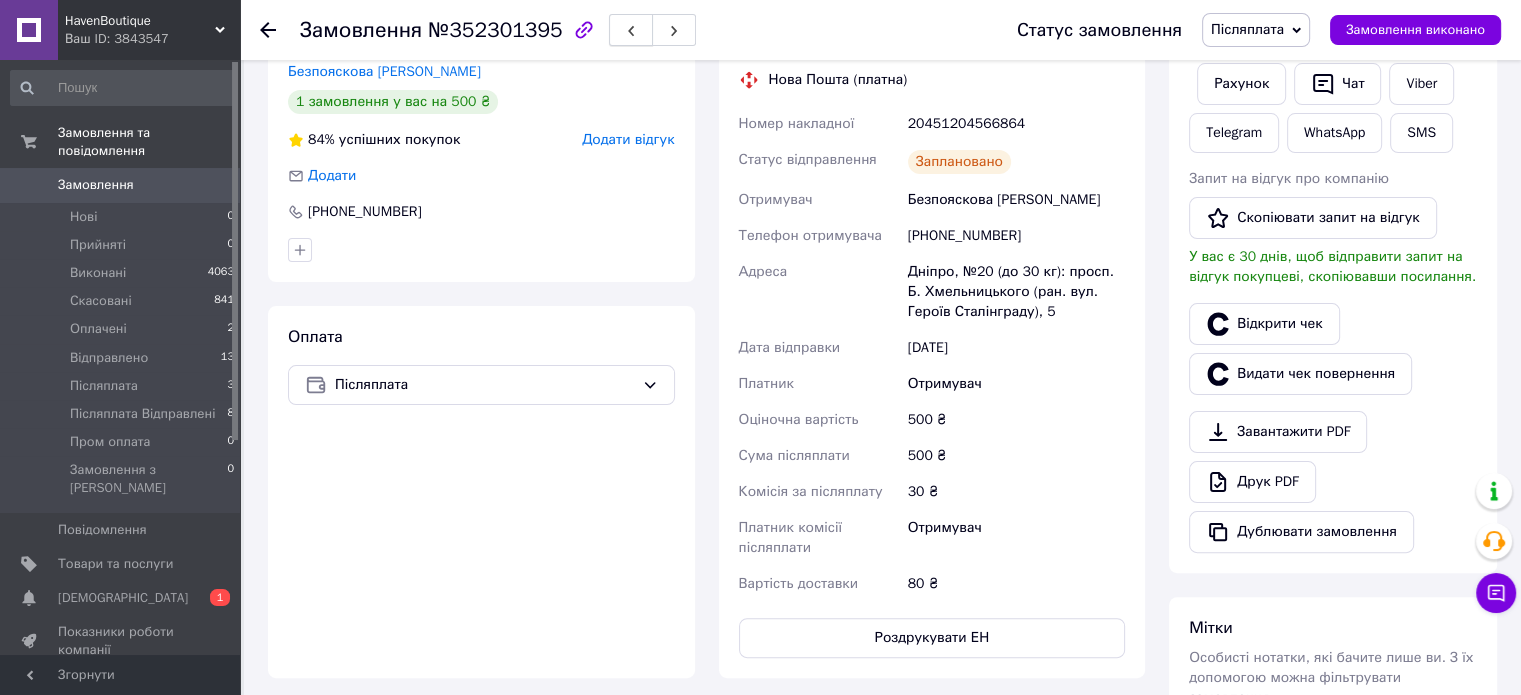 click 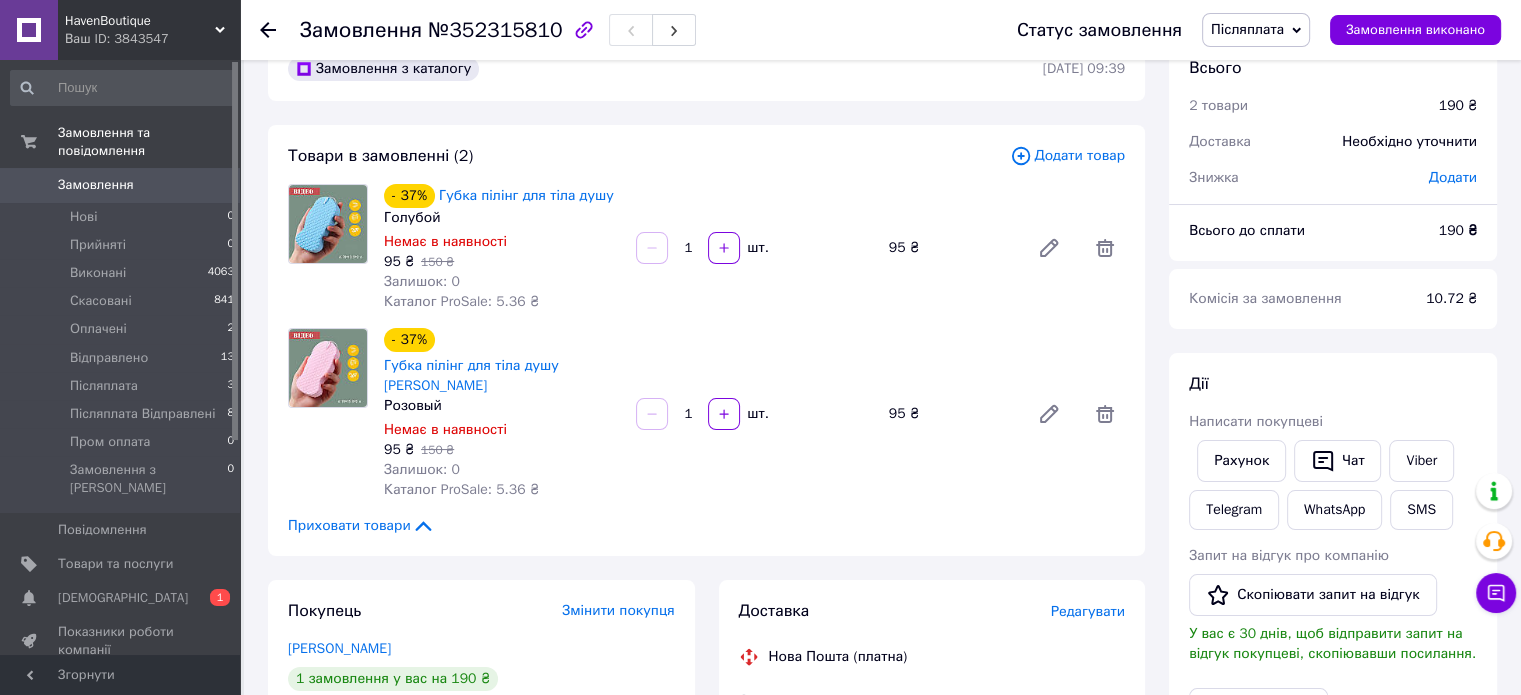 scroll, scrollTop: 0, scrollLeft: 0, axis: both 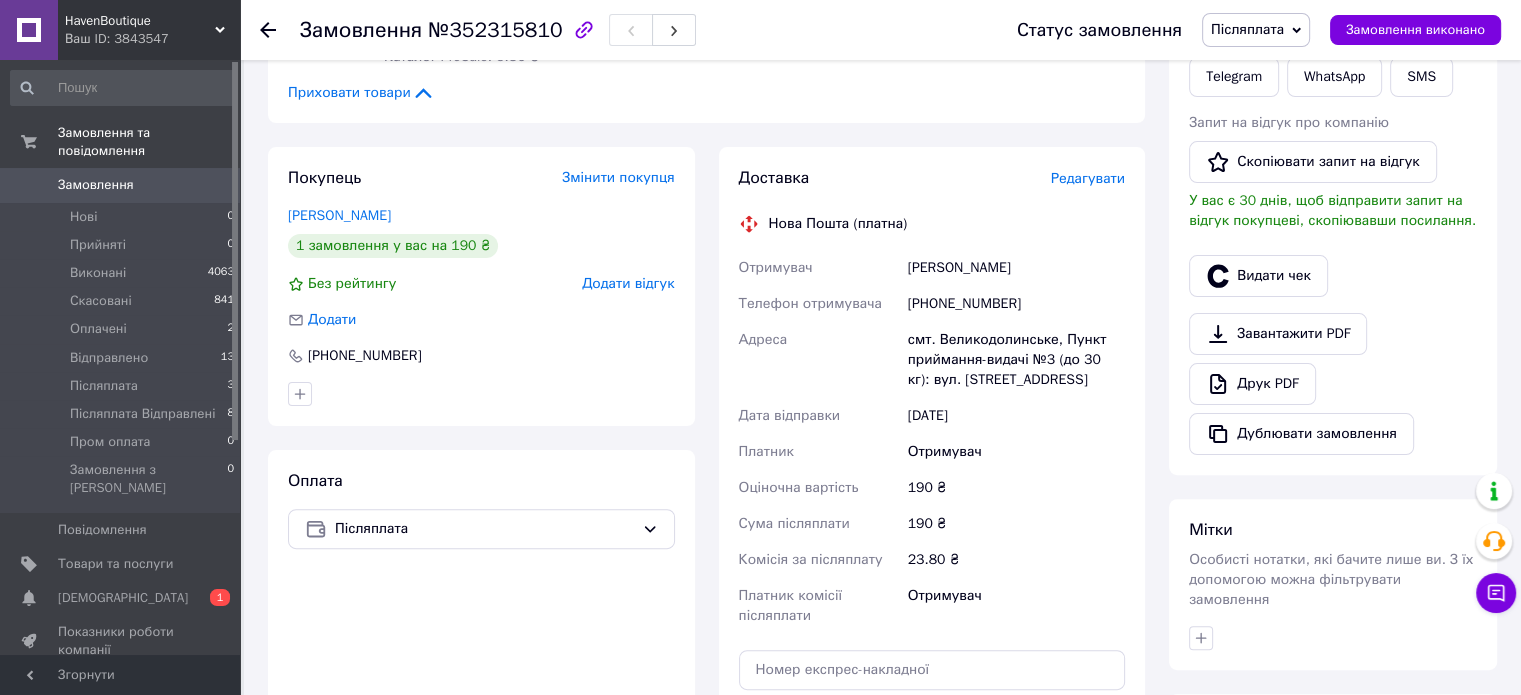 click on "Редагувати" at bounding box center [1088, 178] 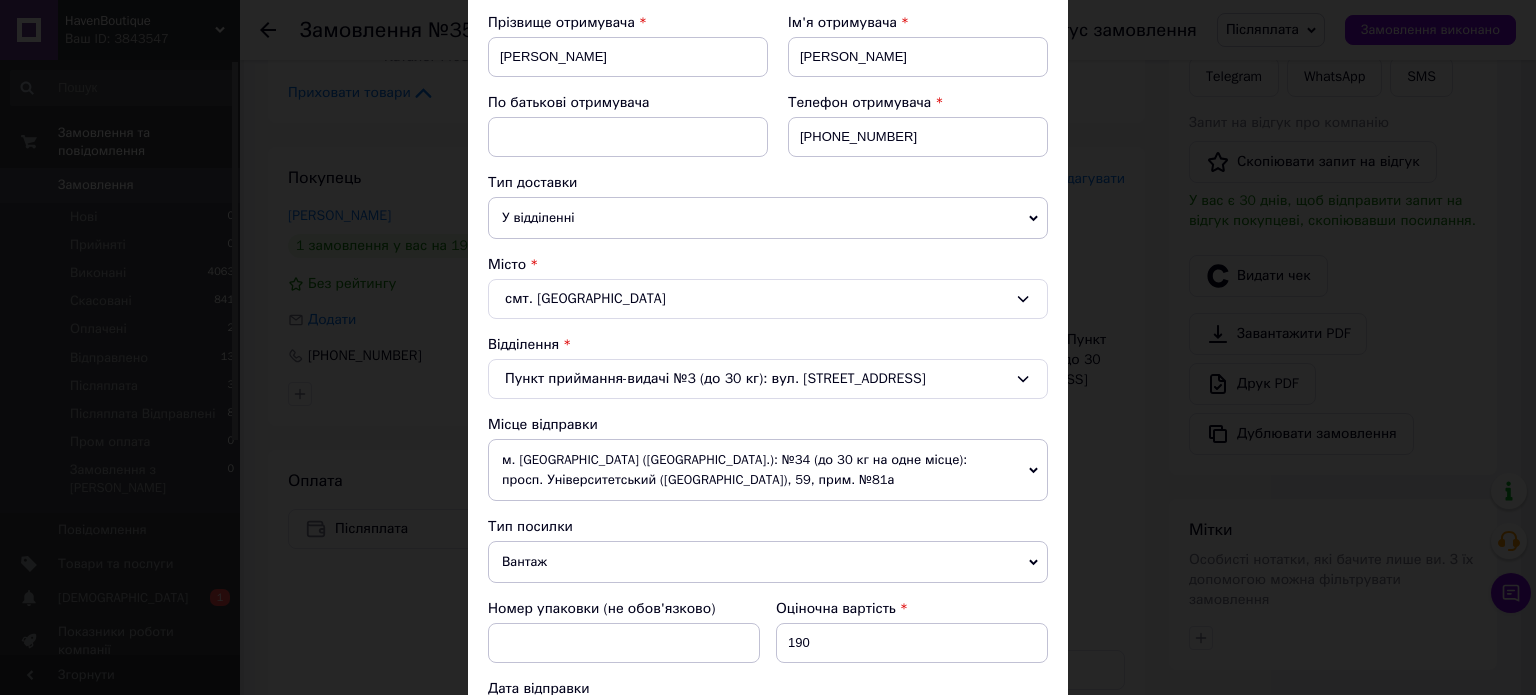 scroll, scrollTop: 500, scrollLeft: 0, axis: vertical 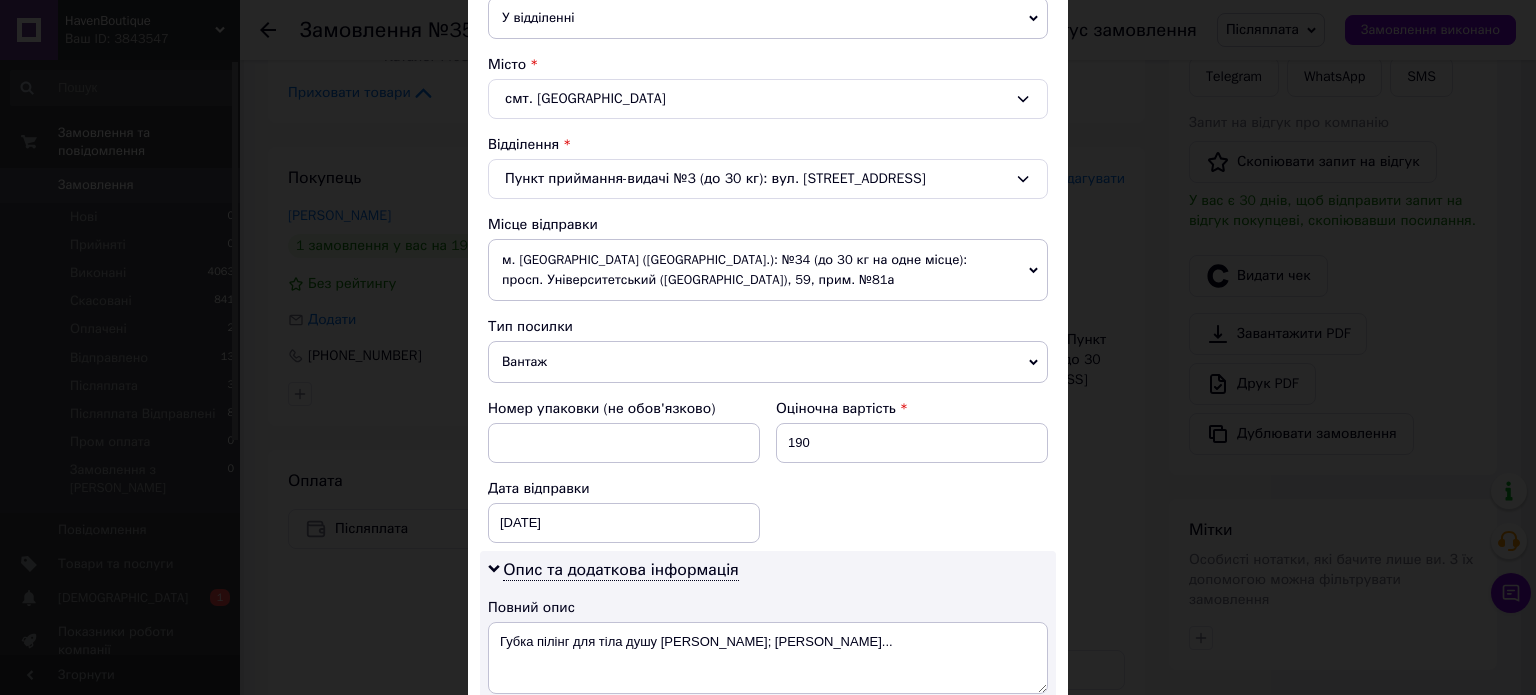 click on "Вантаж" at bounding box center [768, 362] 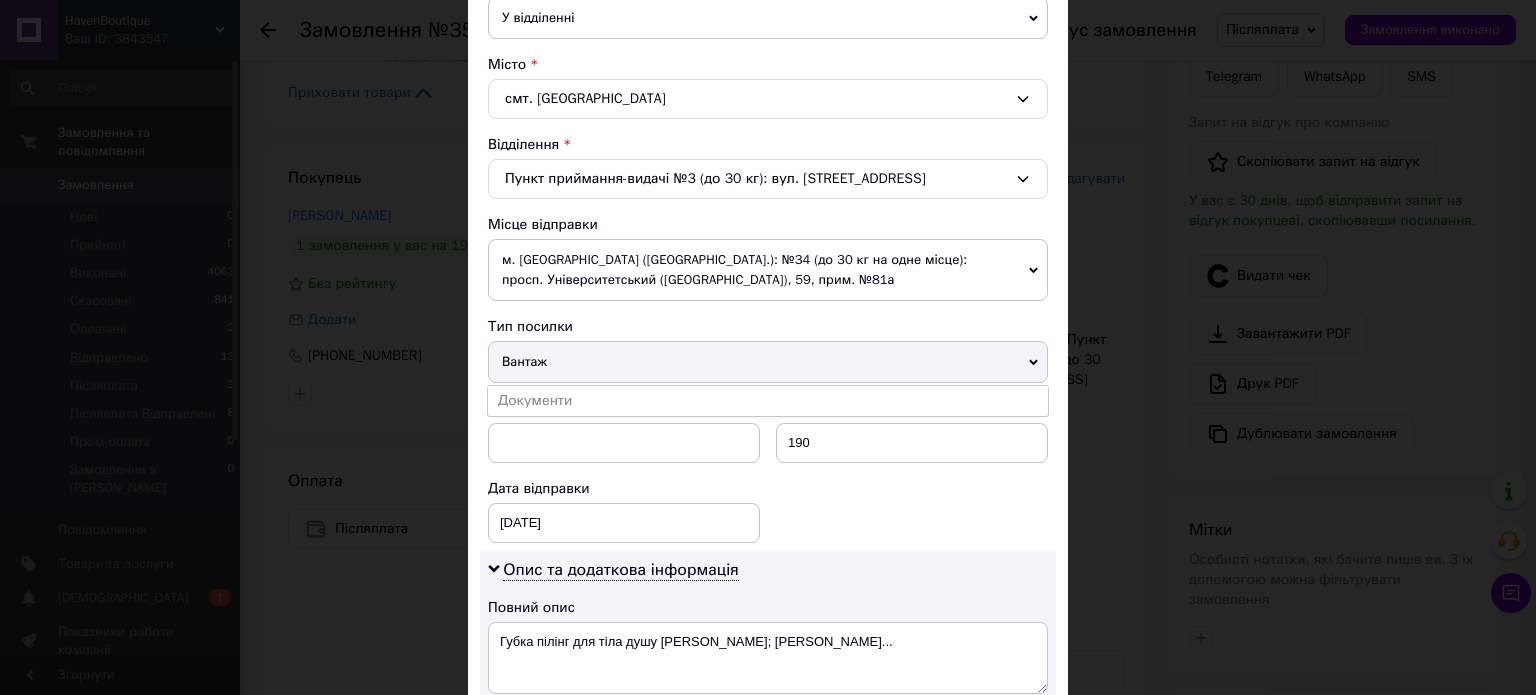 click on "Документи" at bounding box center [768, 401] 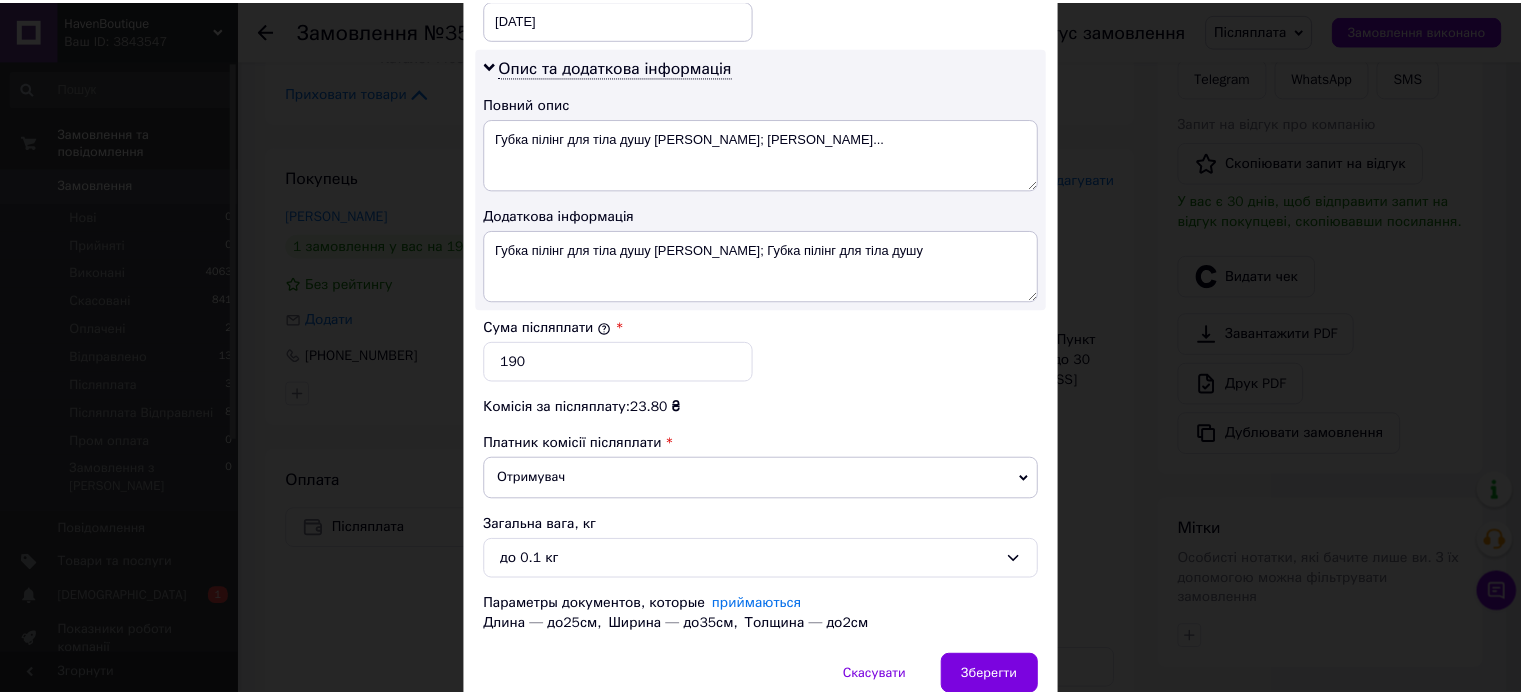 scroll, scrollTop: 1088, scrollLeft: 0, axis: vertical 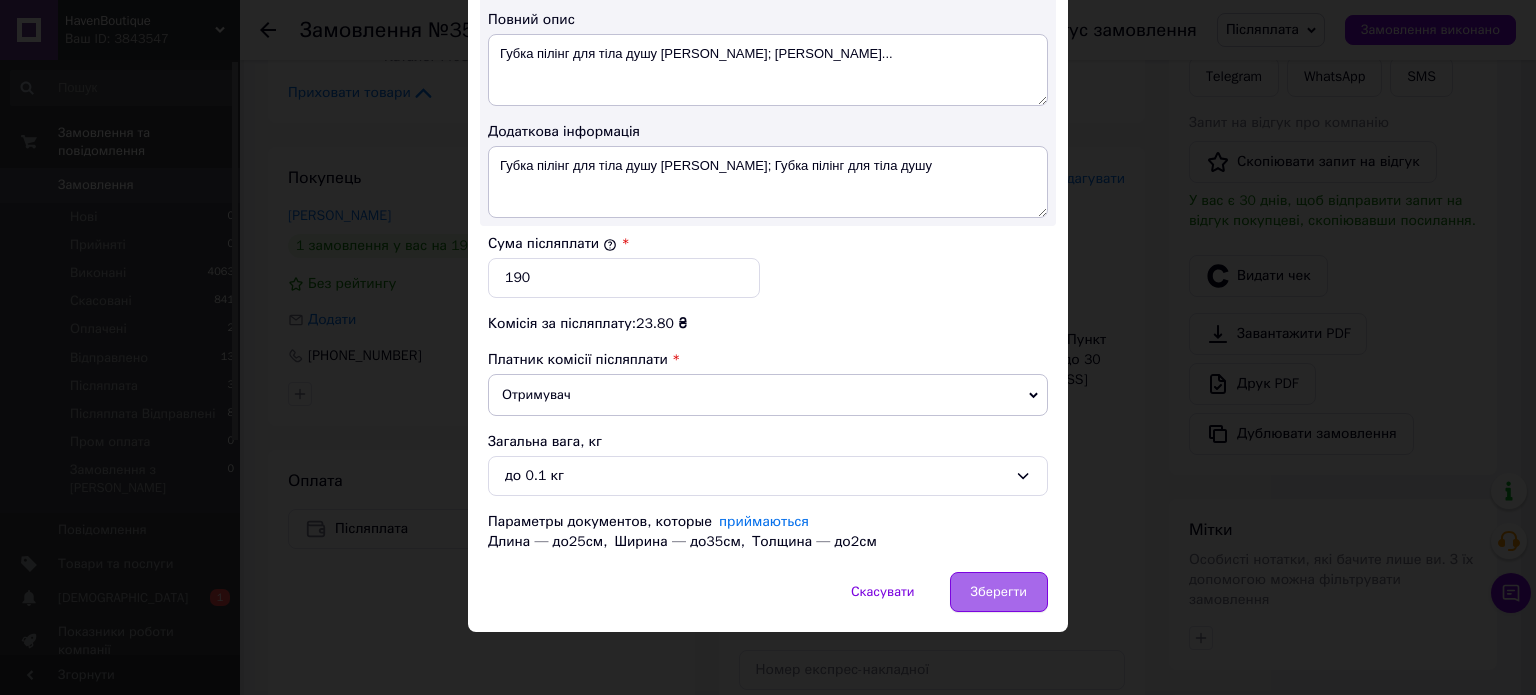 click on "Зберегти" at bounding box center (999, 592) 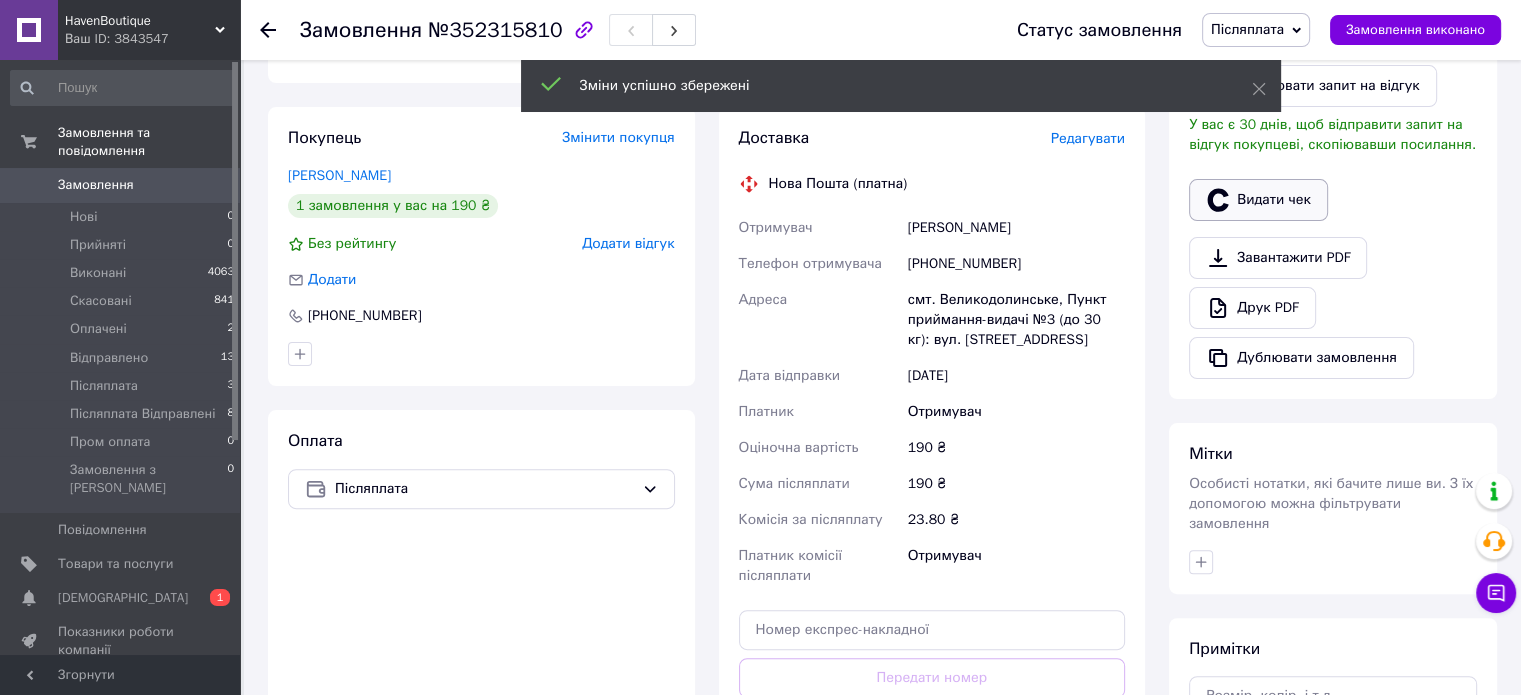 click on "Дії Написати покупцеві Рахунок   Чат Viber Telegram WhatsApp SMS Запит на відгук про компанію   Скопіювати запит на відгук У вас є 30 днів, щоб відправити запит на відгук покупцеві, скопіювавши посилання.   Видати чек   Завантажити PDF   Друк PDF   Дублювати замовлення" at bounding box center [1333, 121] 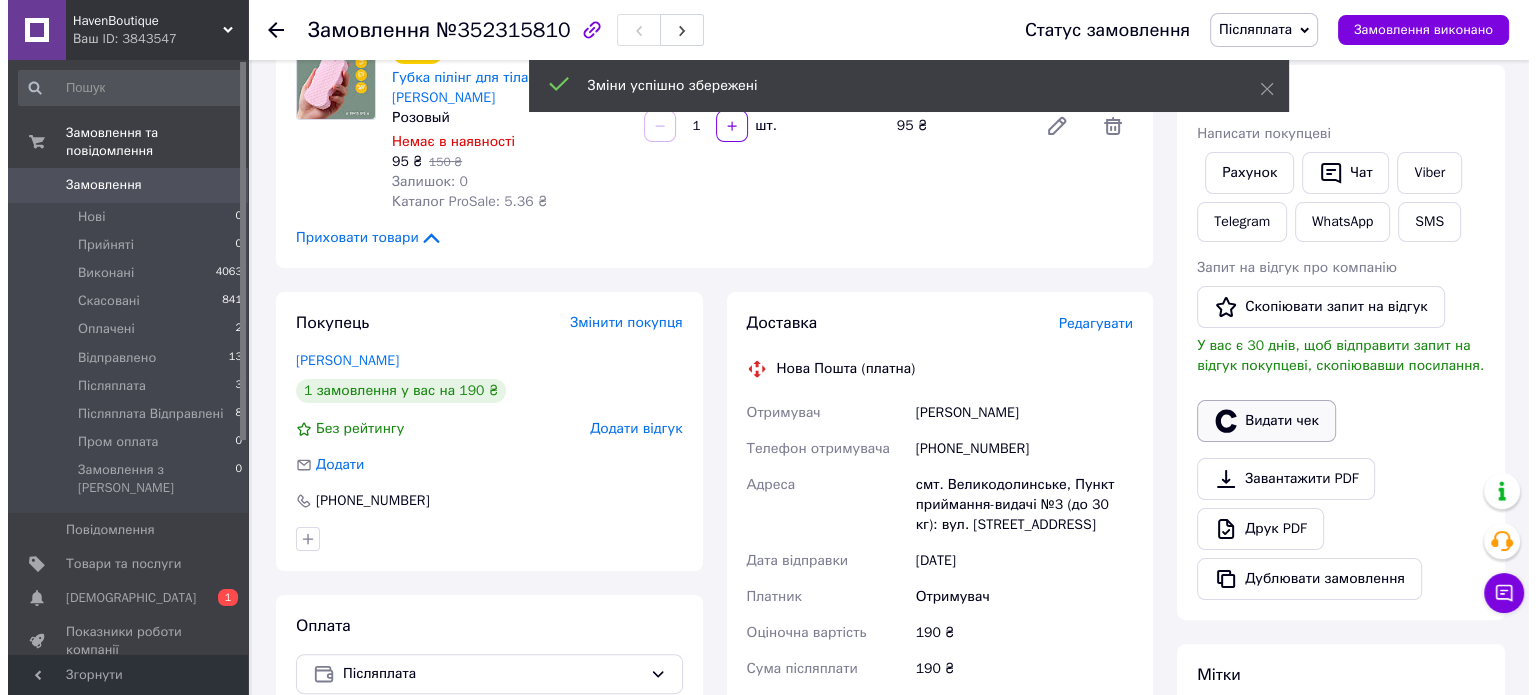 scroll, scrollTop: 320, scrollLeft: 0, axis: vertical 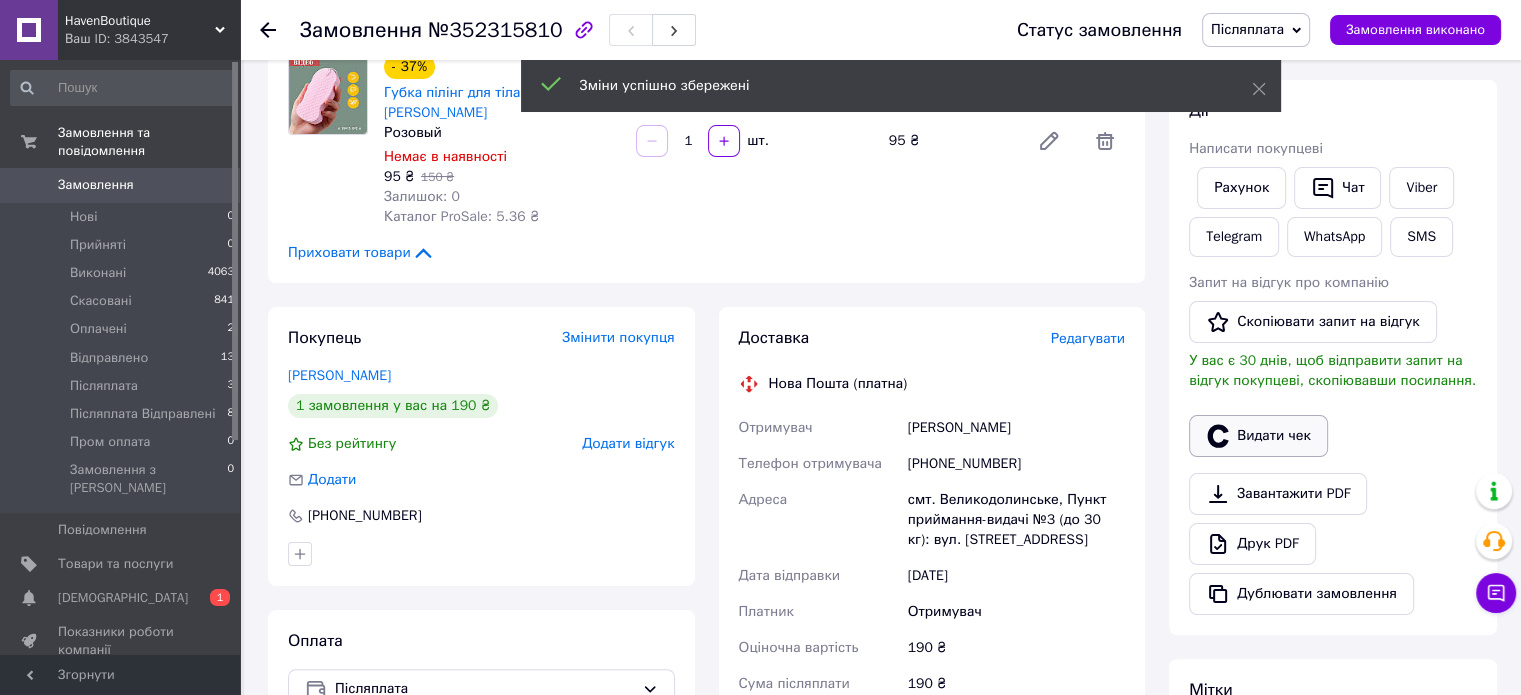 click 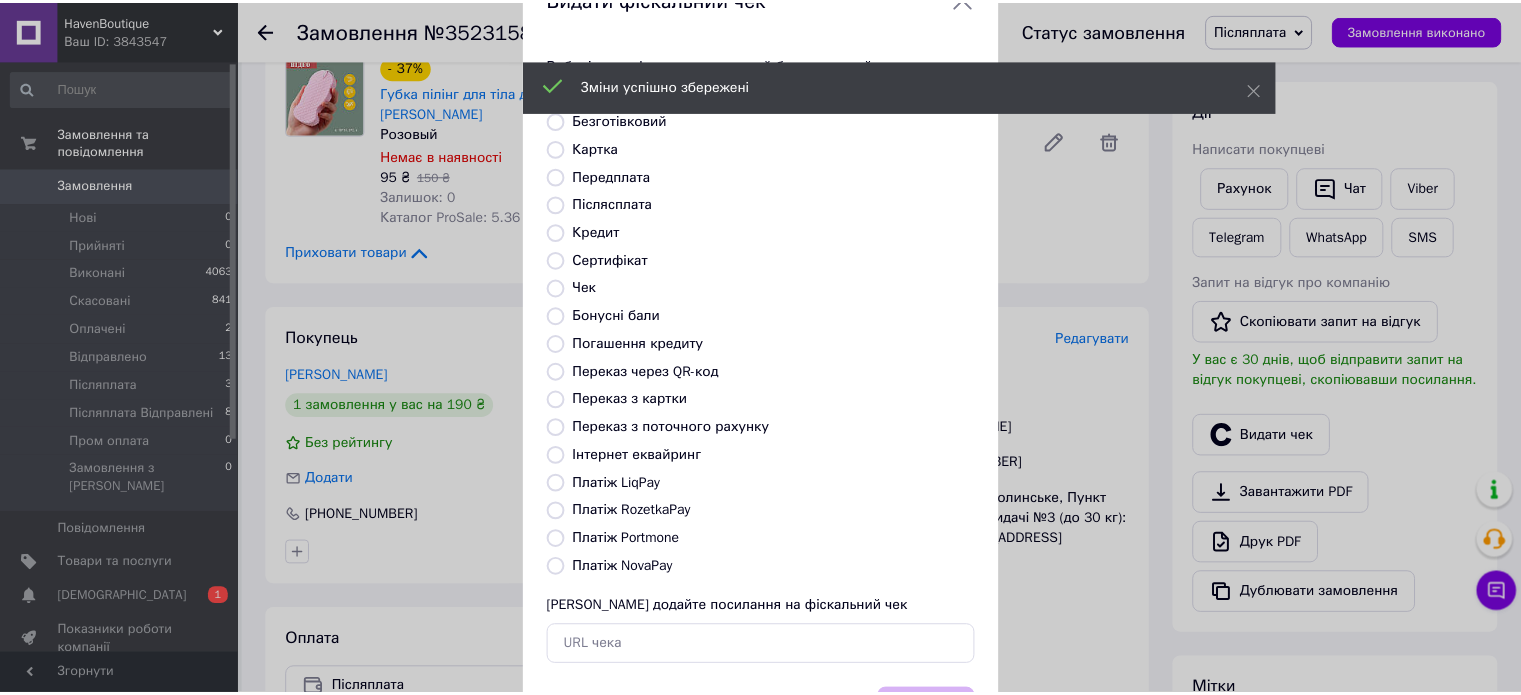 scroll, scrollTop: 163, scrollLeft: 0, axis: vertical 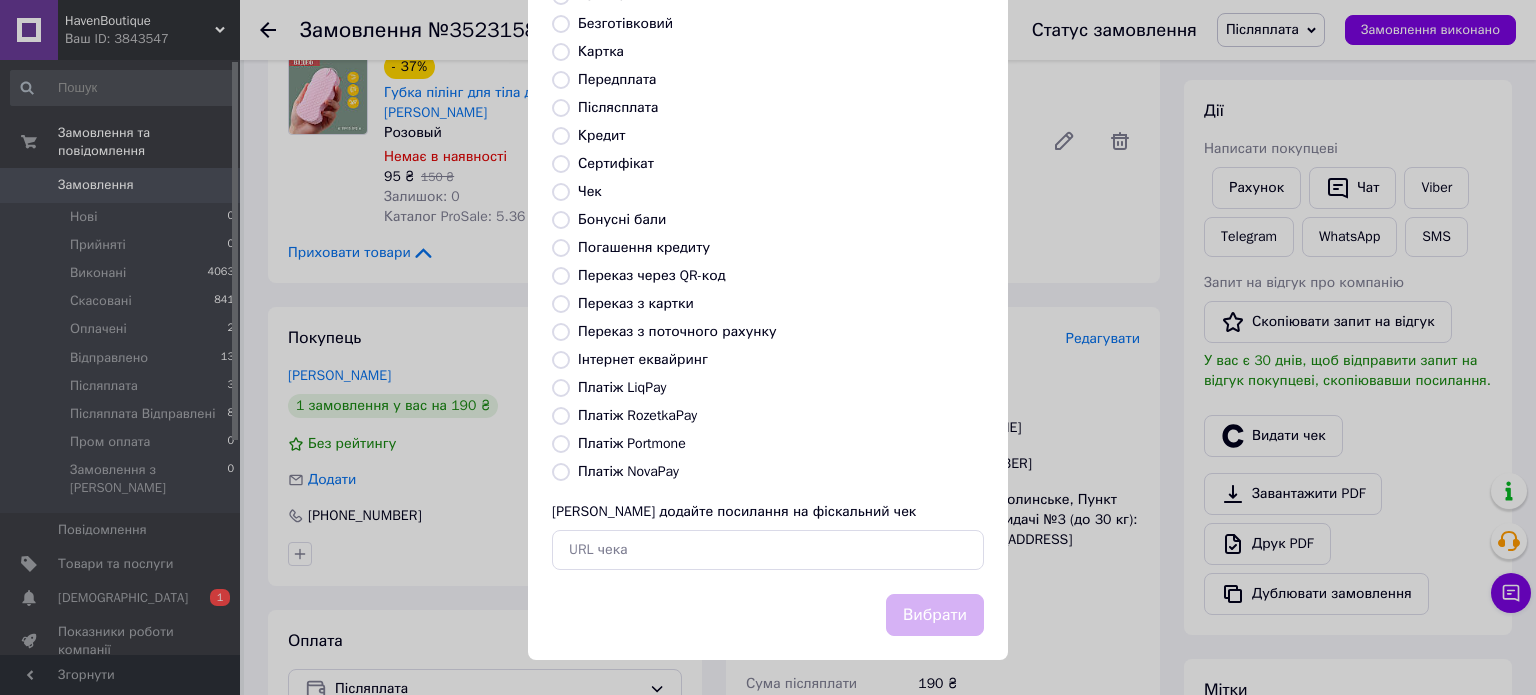 click on "Виберіть тип форми оплати, який буде вказаний у чеку Готівка Безготівковий Картка Передплата Післясплата Кредит Сертифікат Чек Бонусні бали Погашення кредиту Переказ через QR-код Переказ з картки Переказ з поточного рахунку Інтернет еквайринг Платіж LiqPay Платіж RozetkaPay Платіж Portmone Платіж NovaPay Або додайте посилання на фіскальний чек" at bounding box center (768, 264) 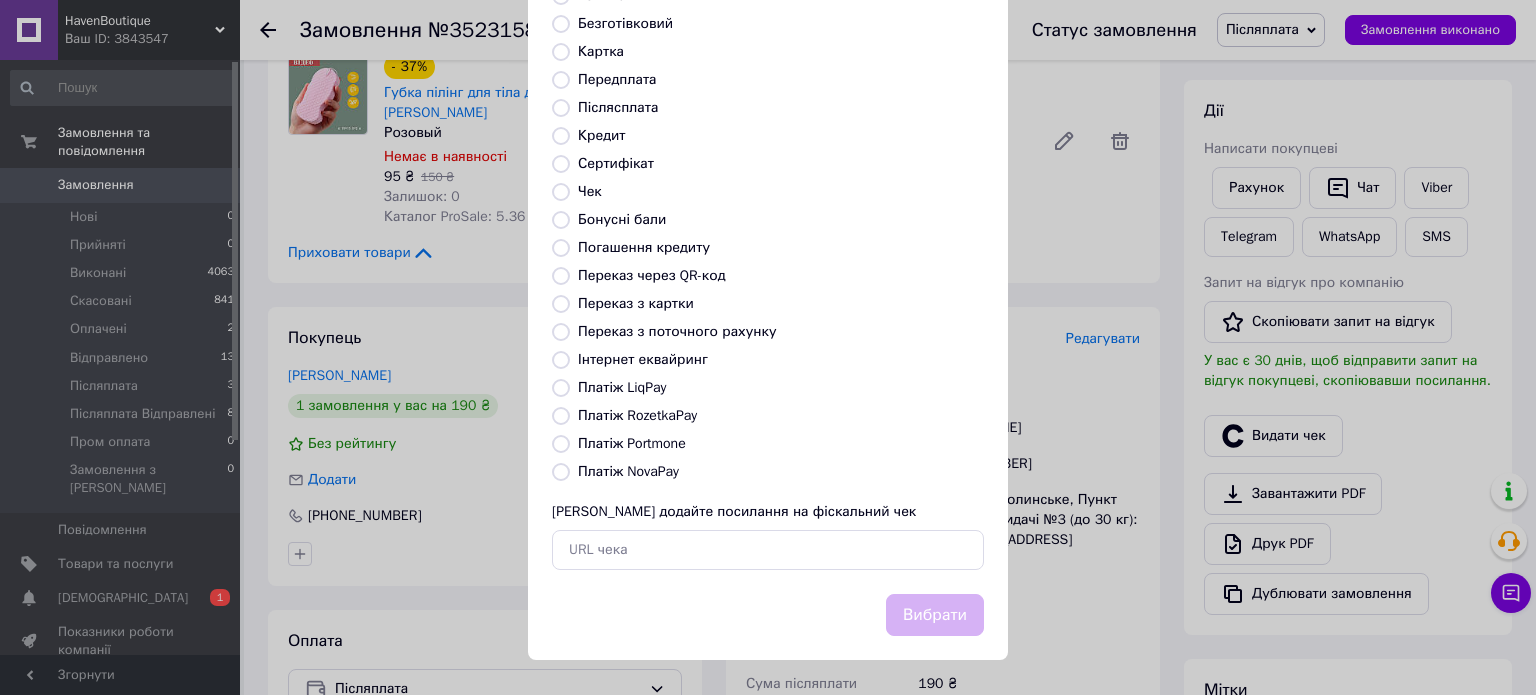 click on "Платіж NovaPay" at bounding box center [628, 471] 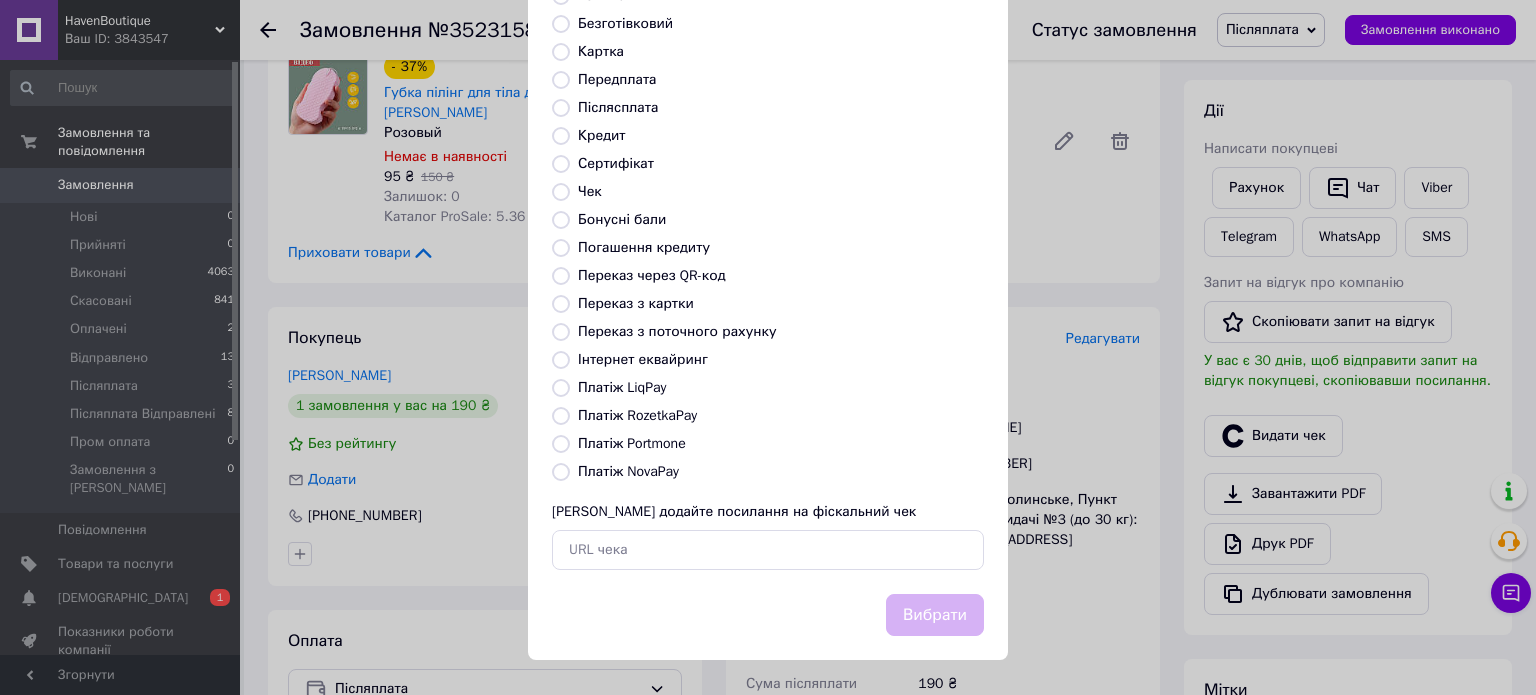 radio on "true" 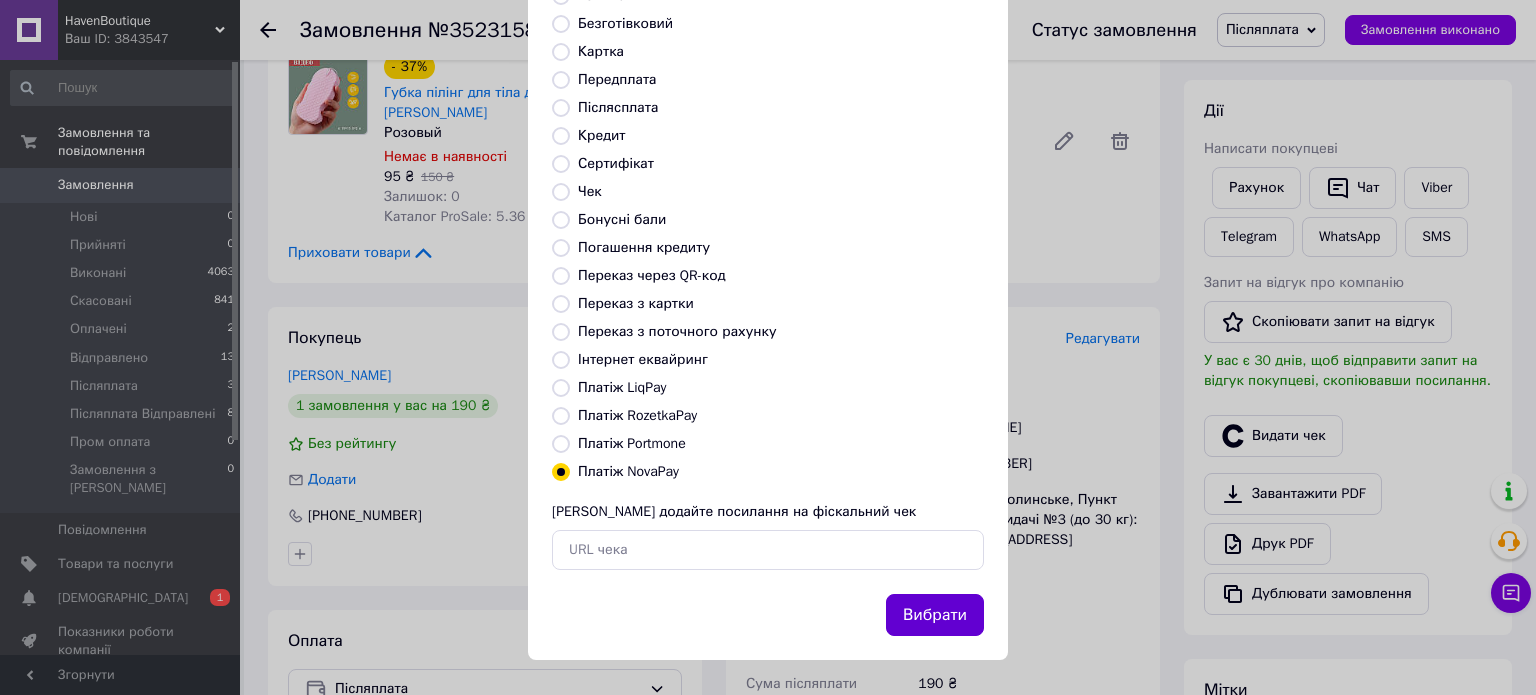 click on "Вибрати" at bounding box center [935, 615] 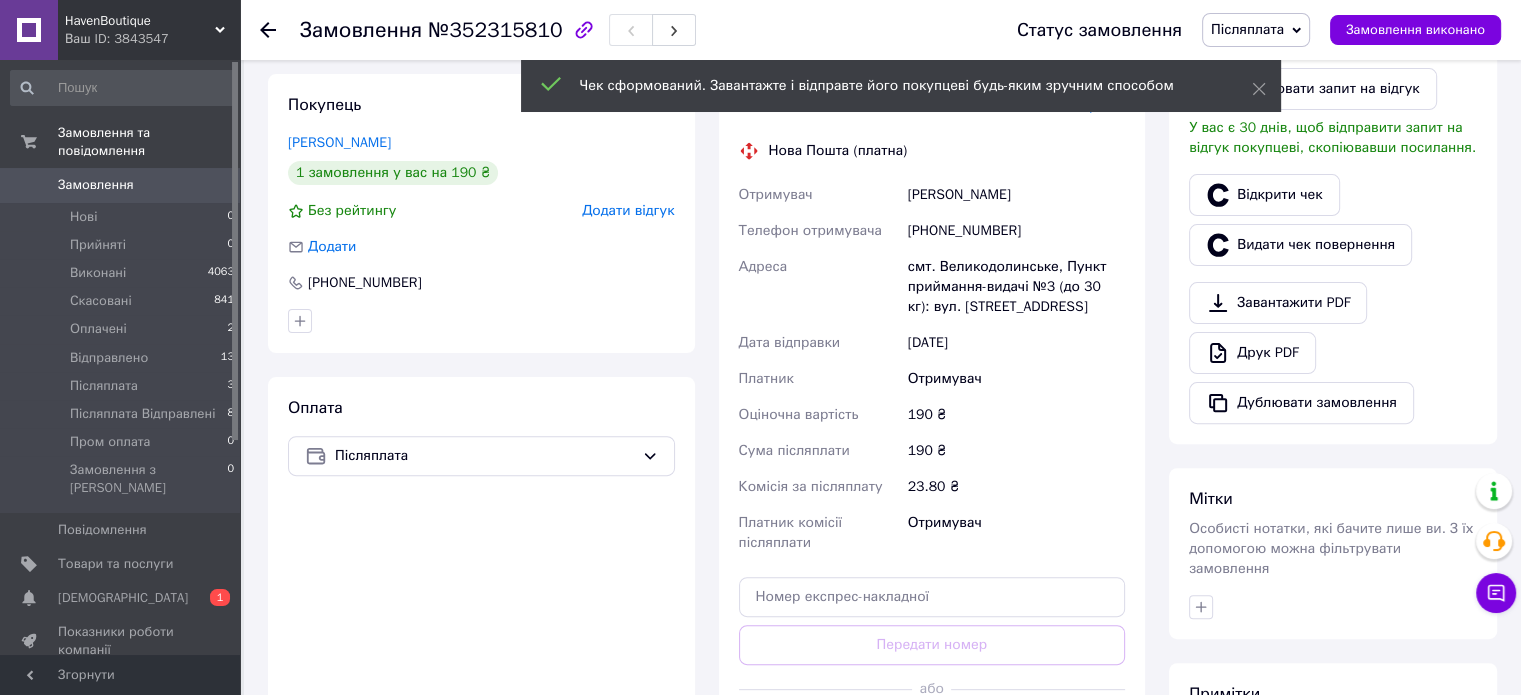 scroll, scrollTop: 661, scrollLeft: 0, axis: vertical 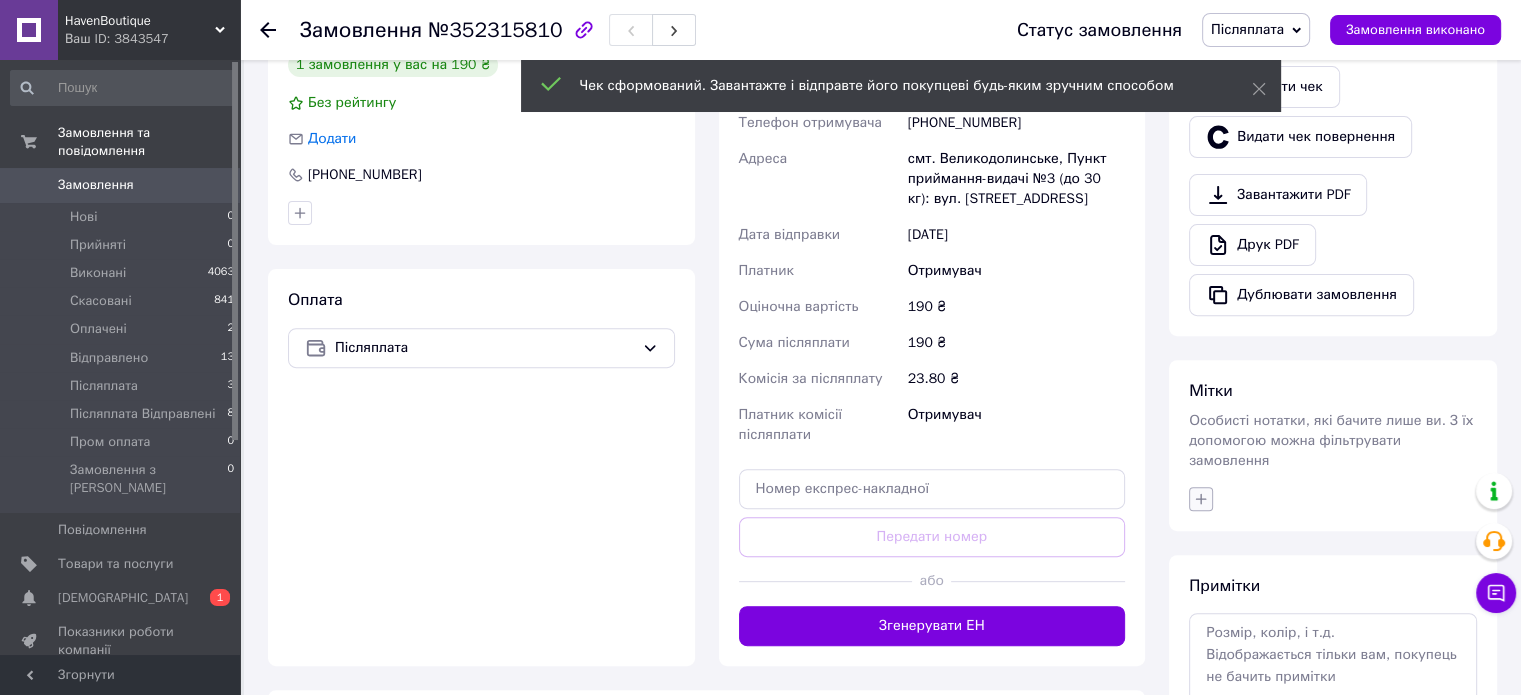 drag, startPoint x: 1072, startPoint y: 600, endPoint x: 1208, endPoint y: 483, distance: 179.40178 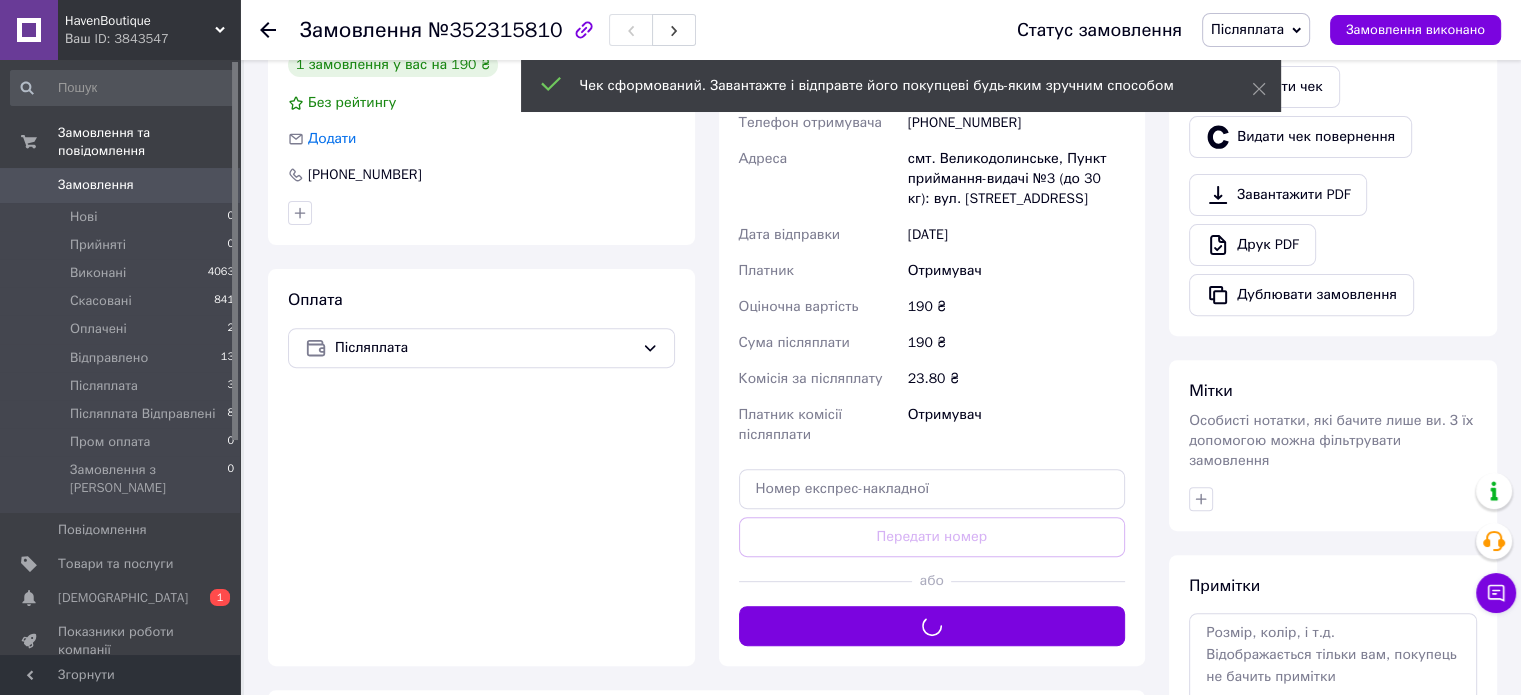scroll, scrollTop: 524, scrollLeft: 0, axis: vertical 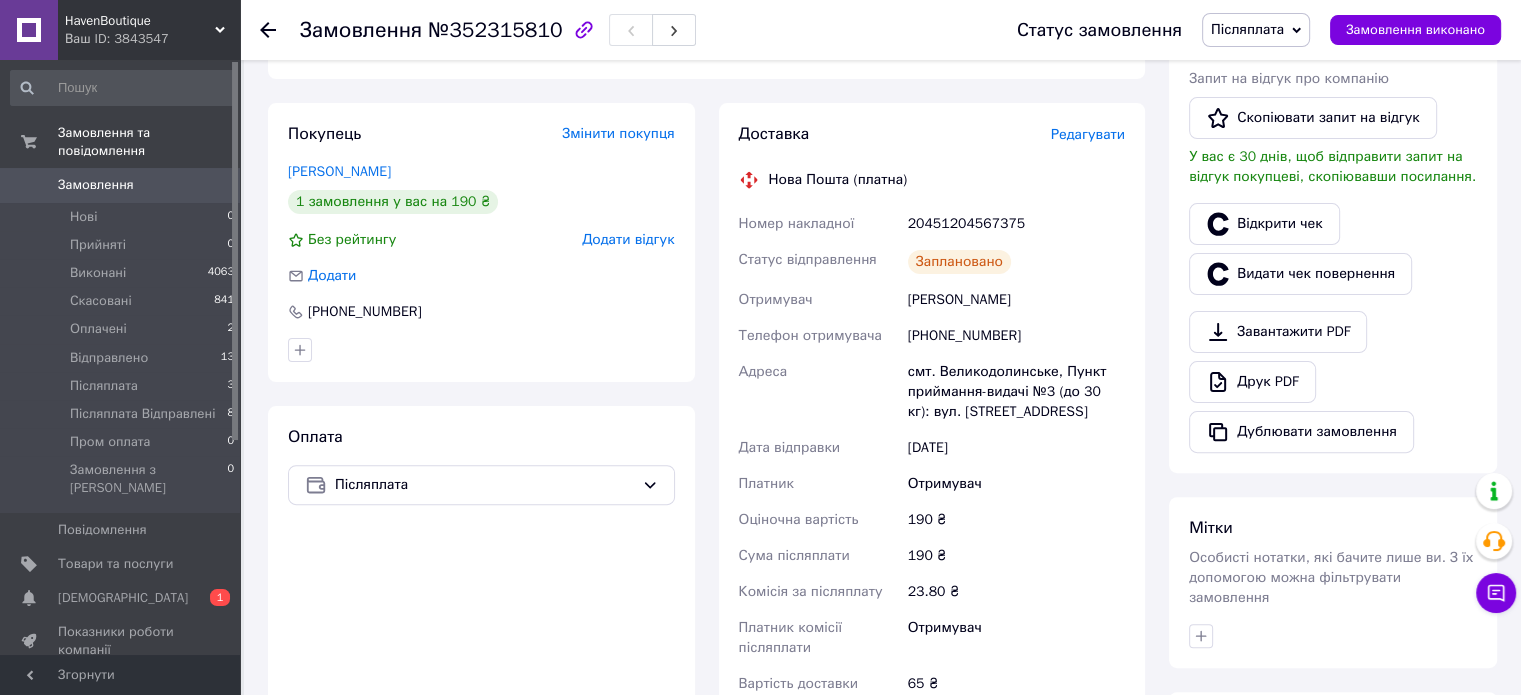 click on "Замовлення" at bounding box center [121, 185] 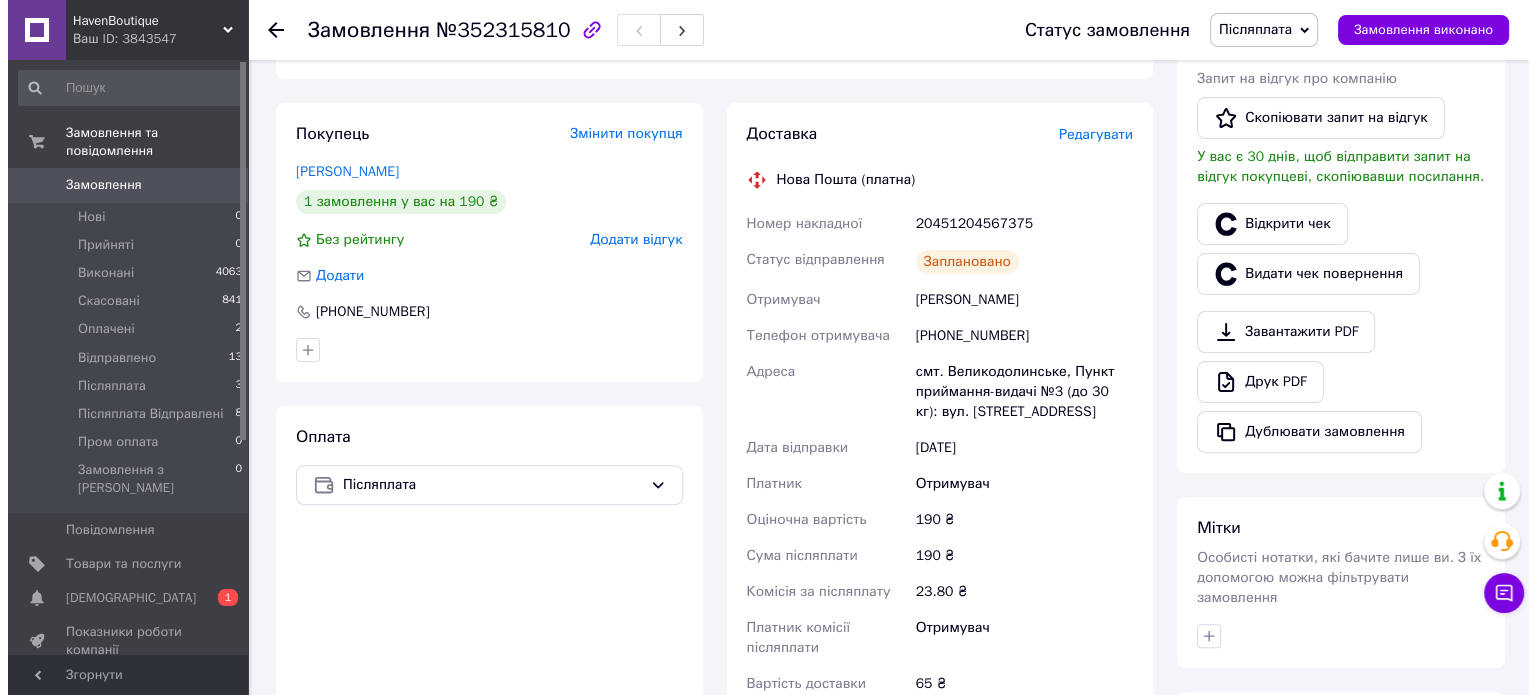 scroll, scrollTop: 0, scrollLeft: 0, axis: both 